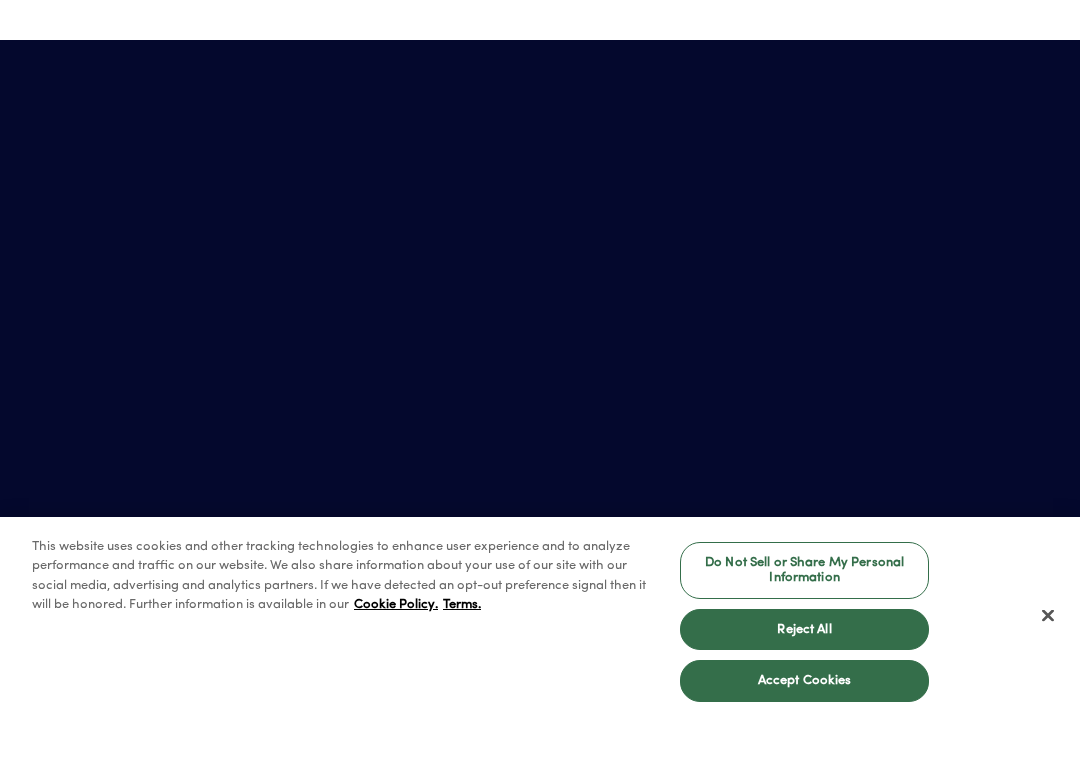 scroll, scrollTop: -32, scrollLeft: 0, axis: vertical 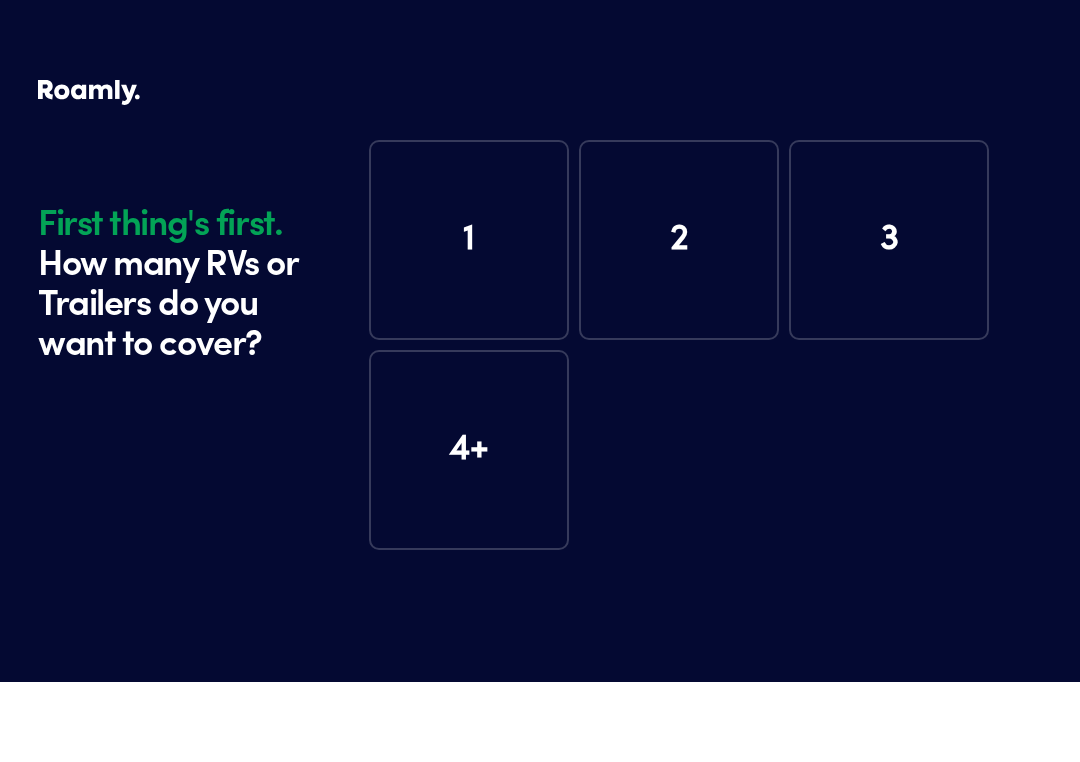 click on "1" at bounding box center [469, 240] 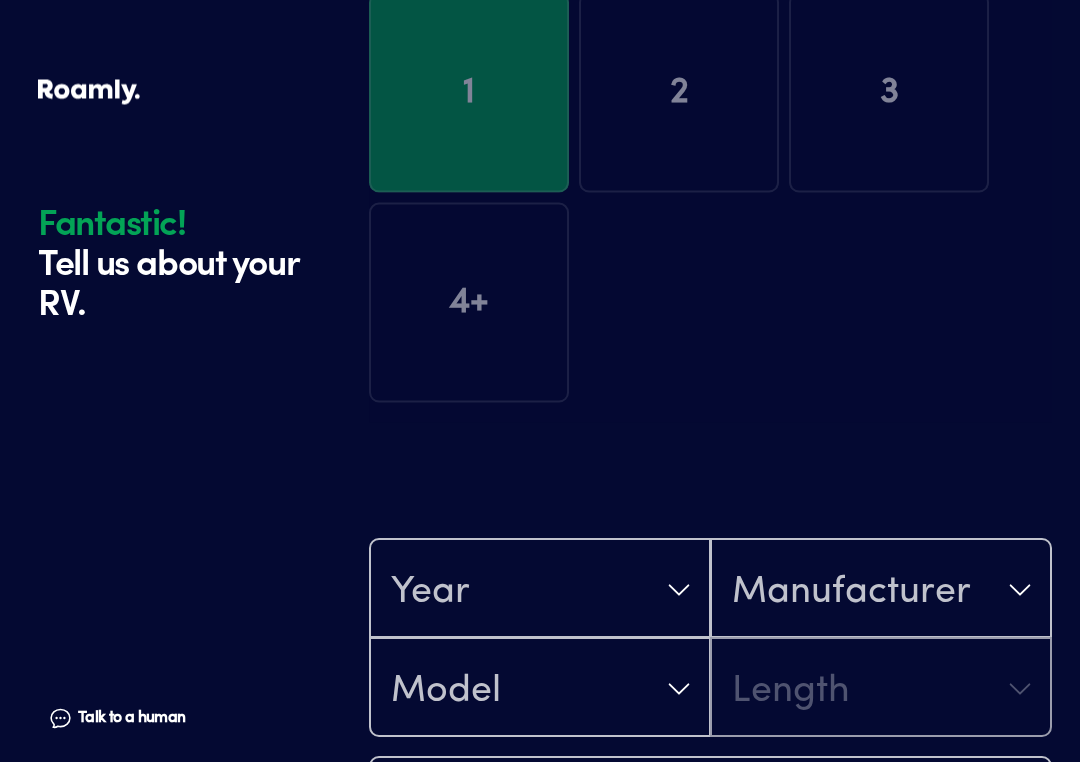 scroll, scrollTop: 590, scrollLeft: 0, axis: vertical 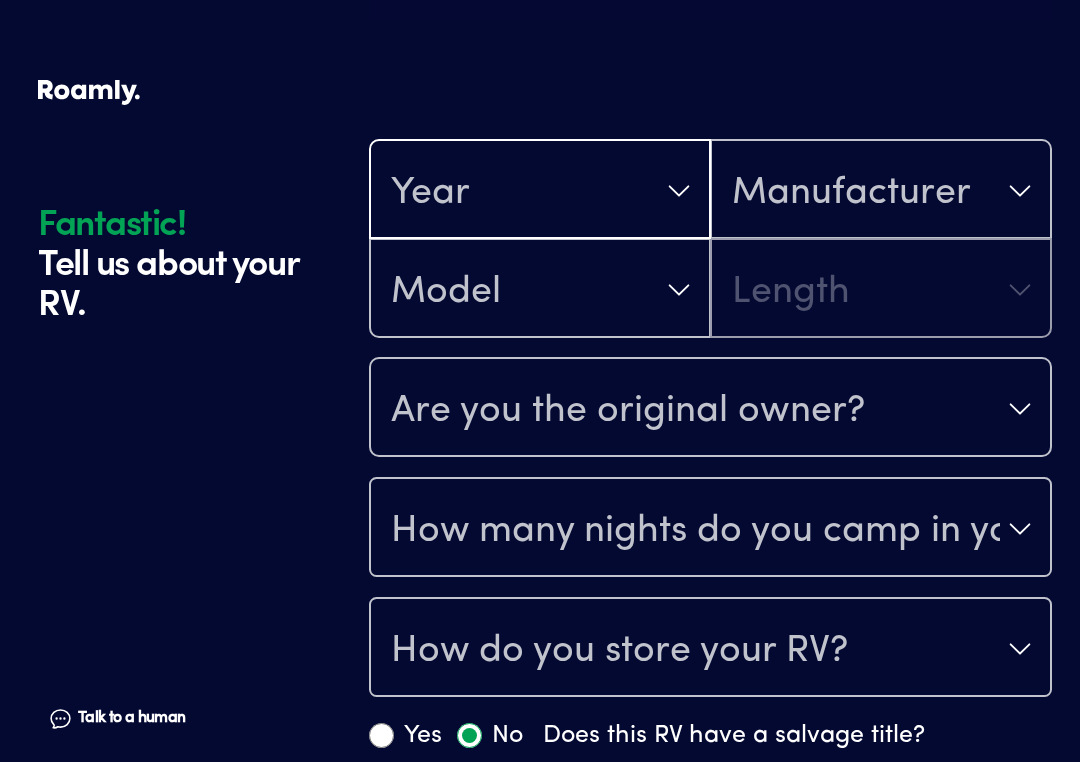 click on "Year" at bounding box center (540, 191) 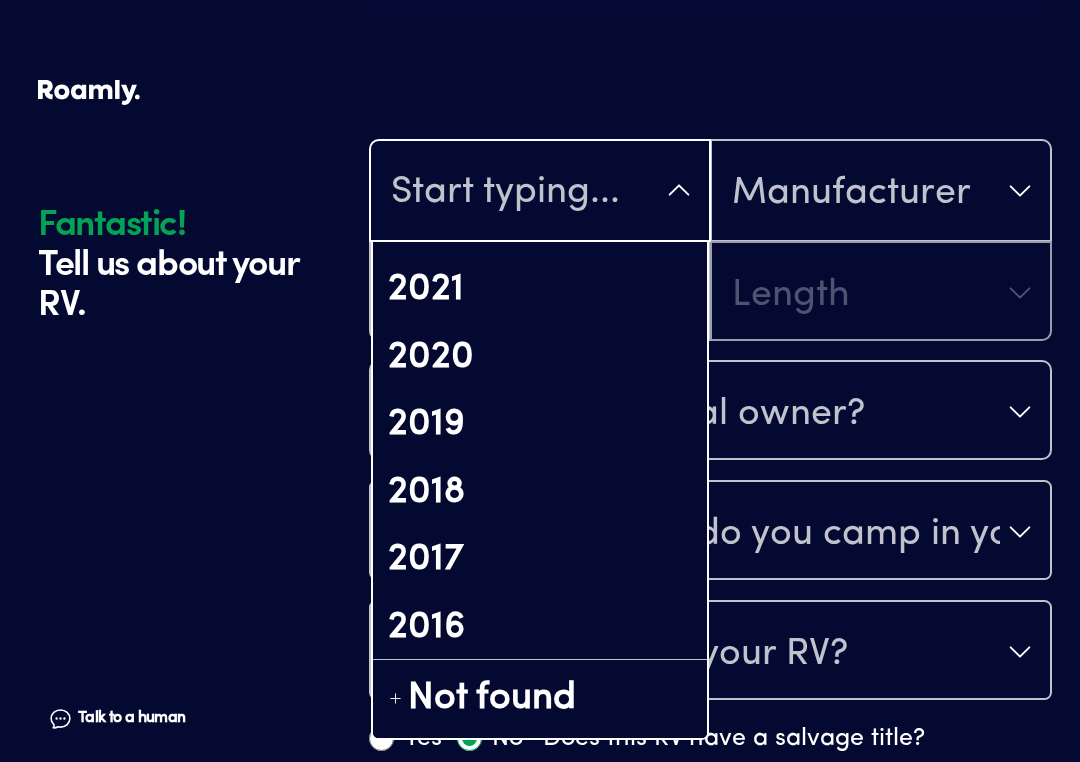 scroll, scrollTop: 393, scrollLeft: 0, axis: vertical 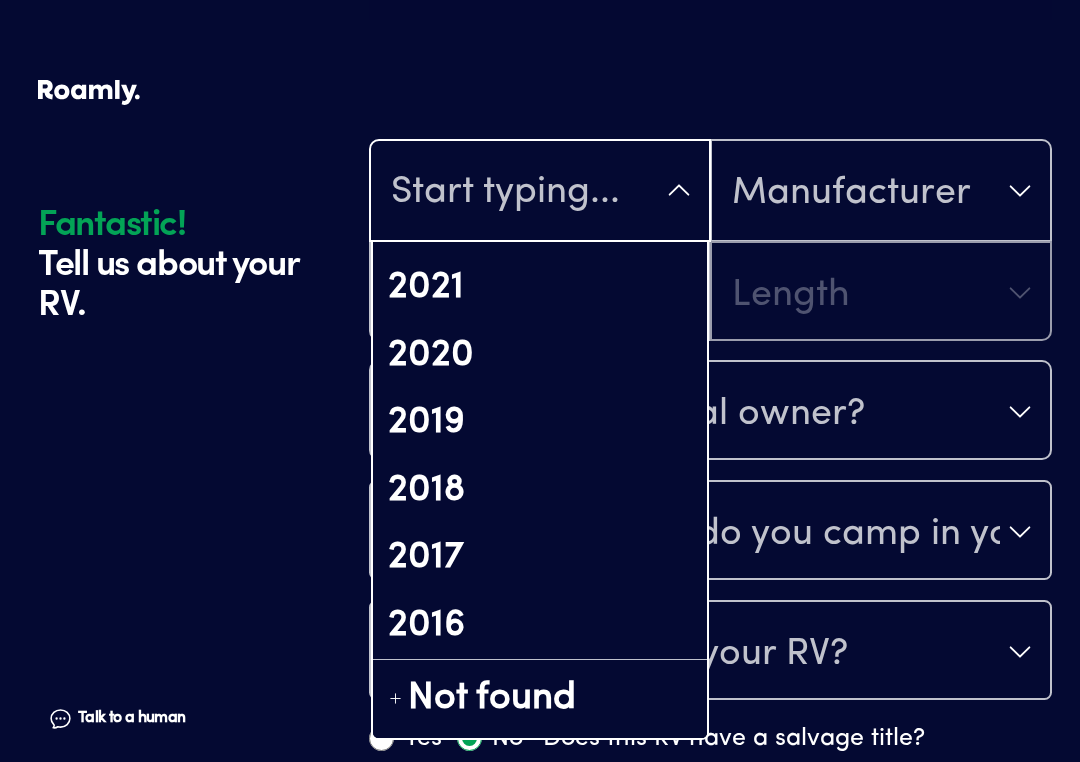 click on "2021" at bounding box center (540, 288) 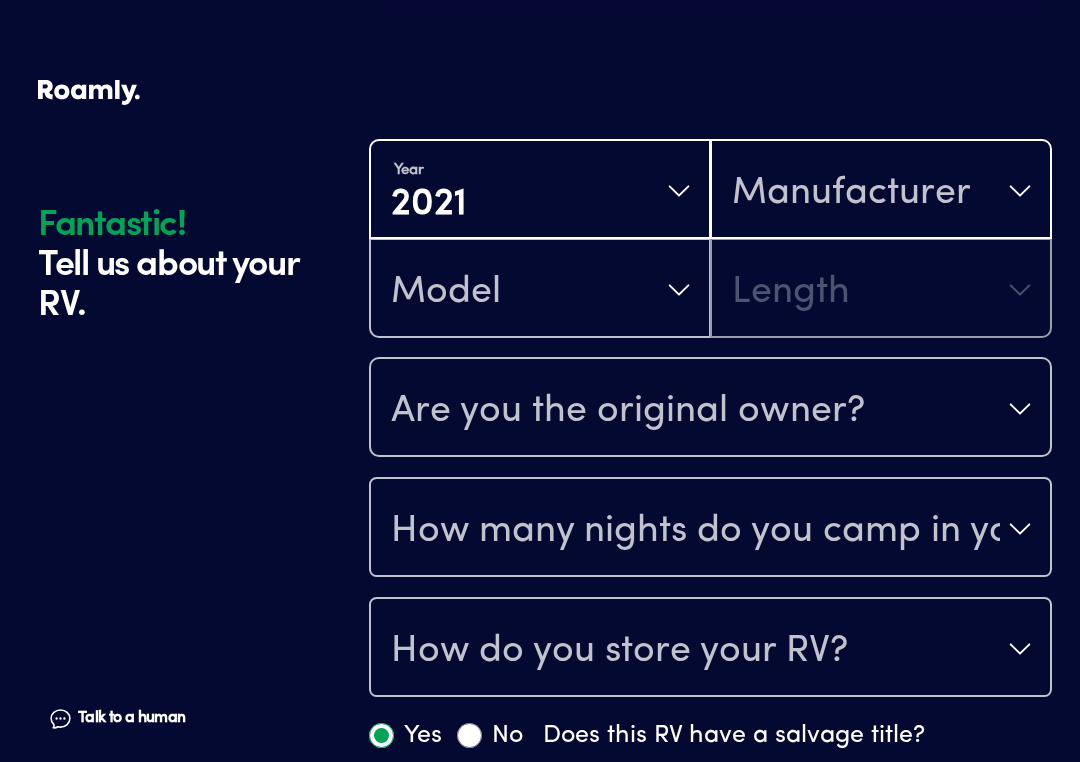 click on "Manufacturer" at bounding box center (851, 193) 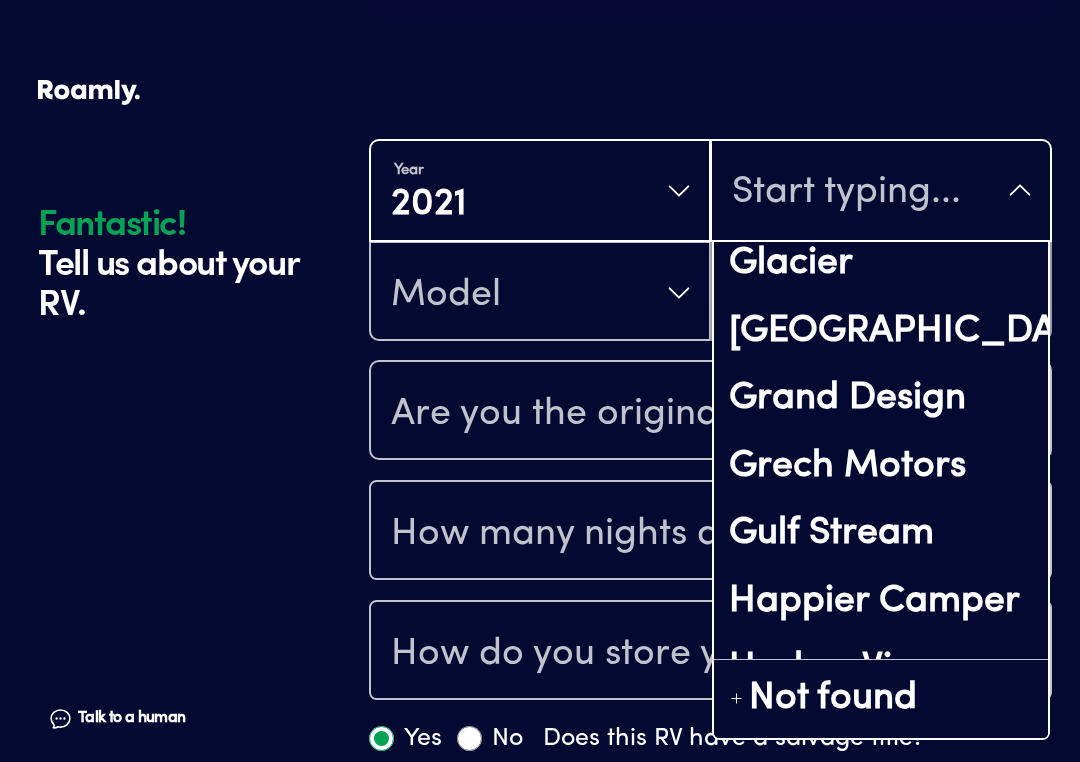 scroll, scrollTop: 6118, scrollLeft: 0, axis: vertical 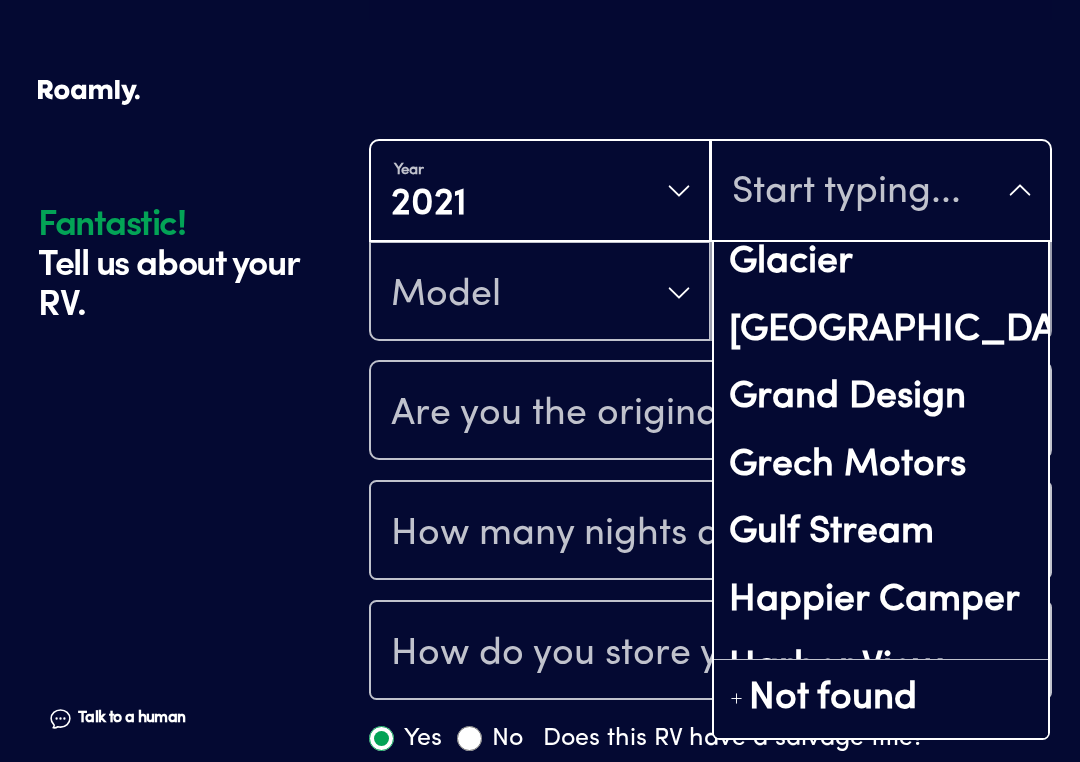 click on "[GEOGRAPHIC_DATA]" at bounding box center (881, 128) 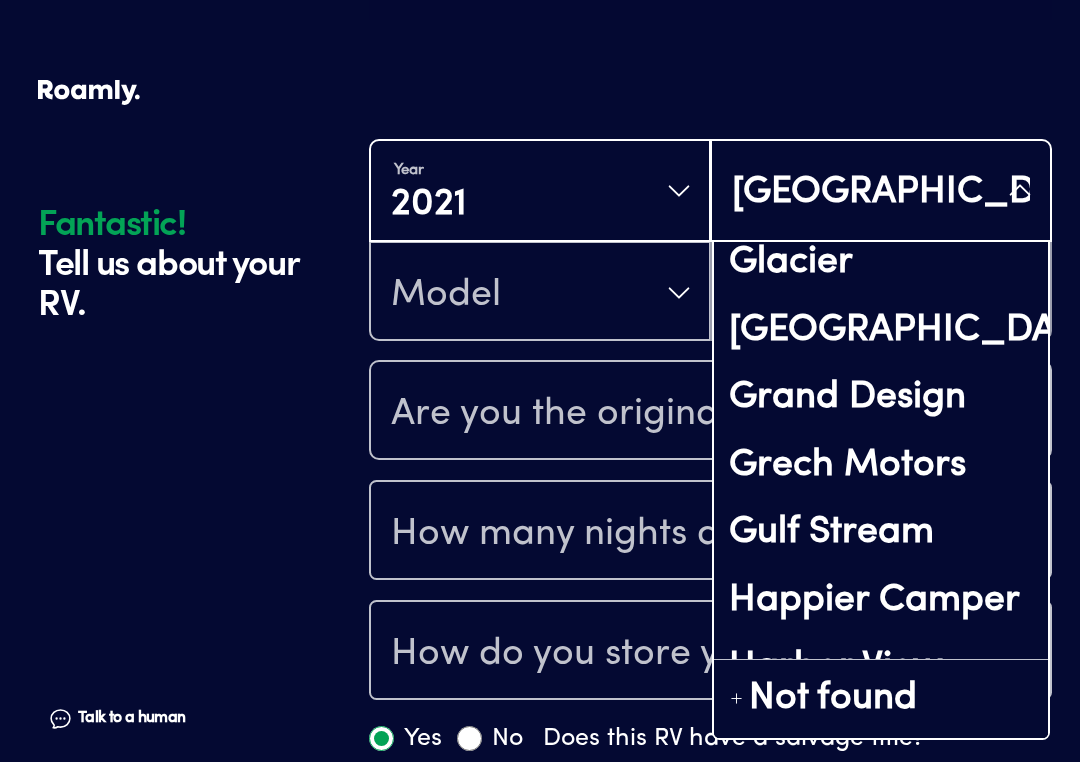 scroll, scrollTop: 0, scrollLeft: 0, axis: both 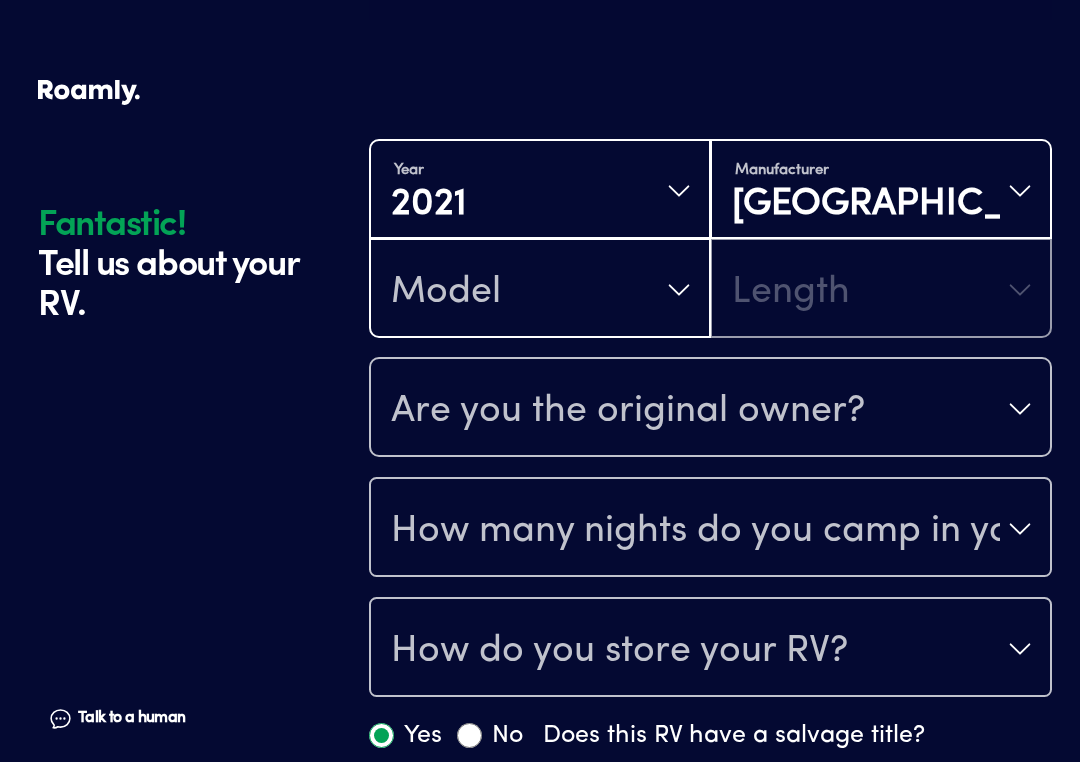click on "Model" at bounding box center [540, 290] 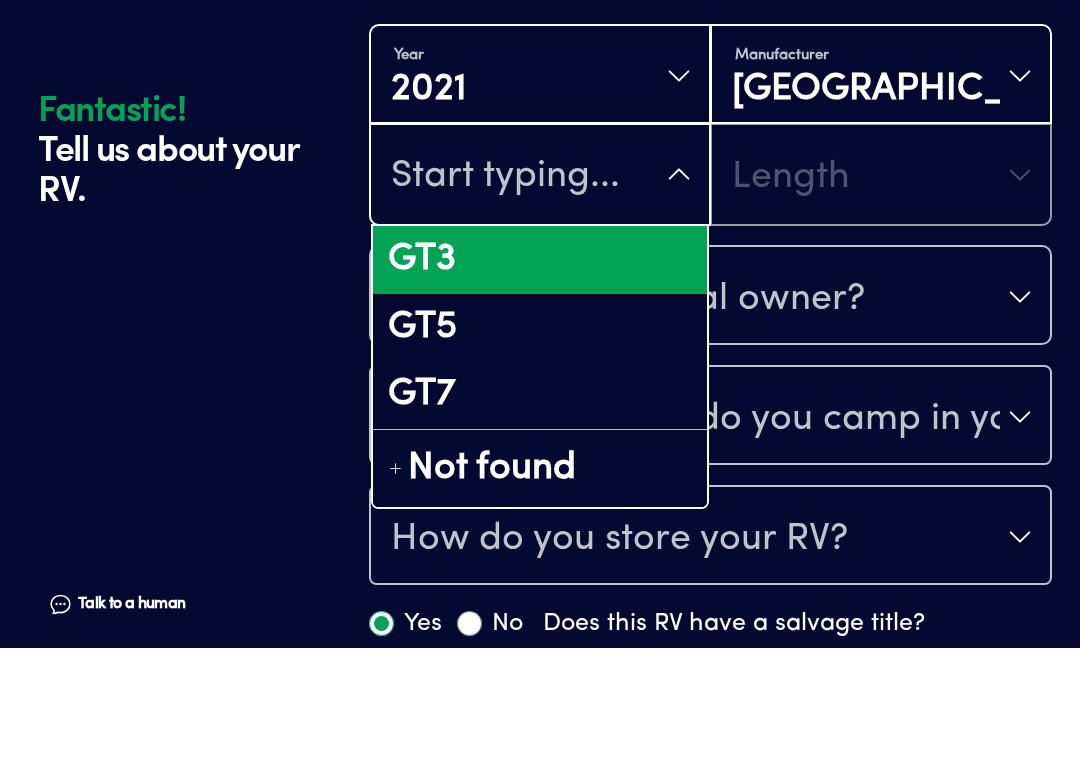 click on "GT5" at bounding box center [540, 443] 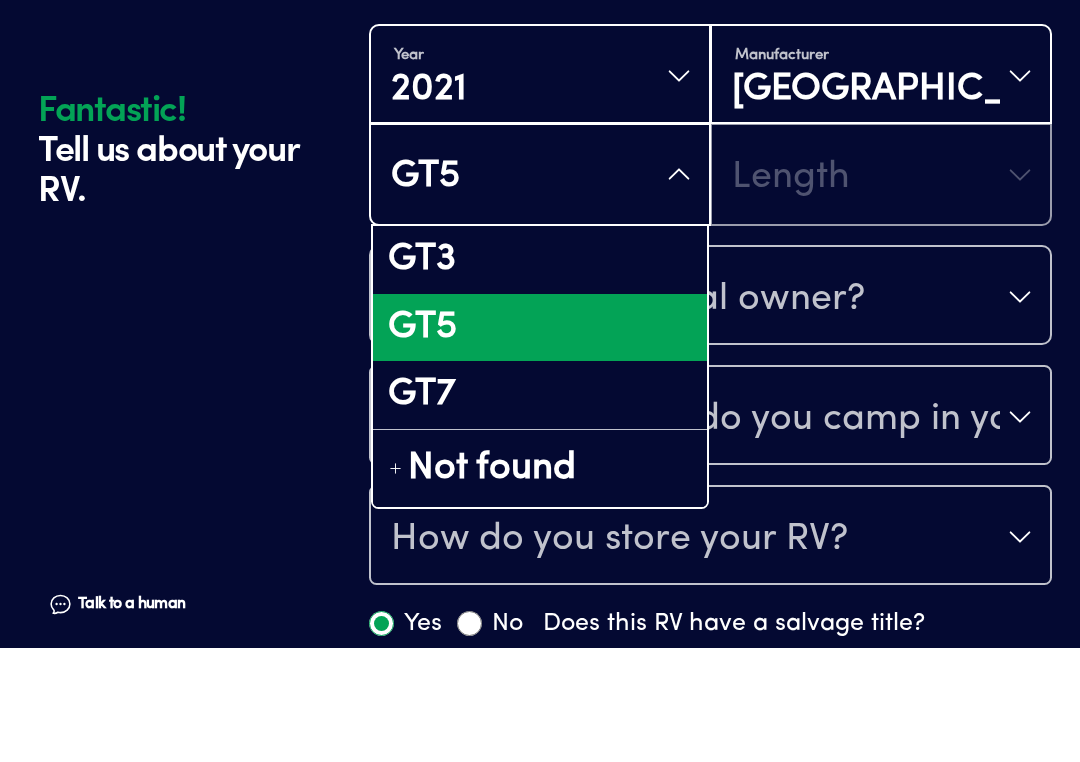 scroll, scrollTop: 711, scrollLeft: 0, axis: vertical 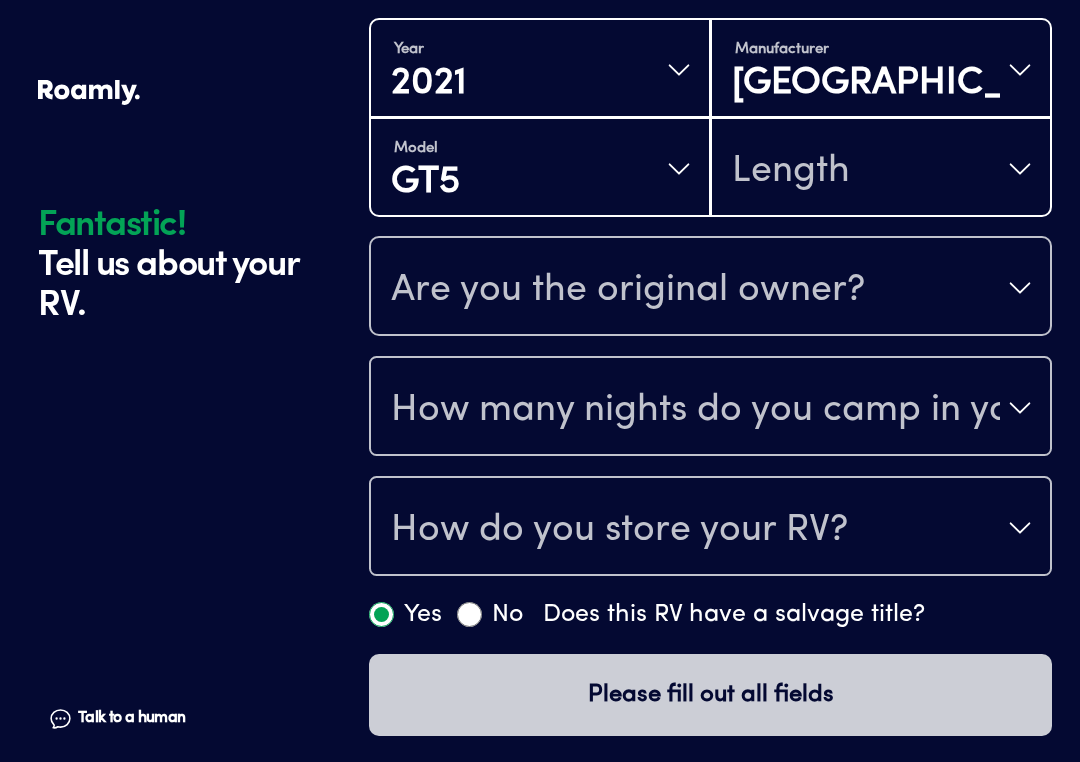 click on "Length" at bounding box center [881, 169] 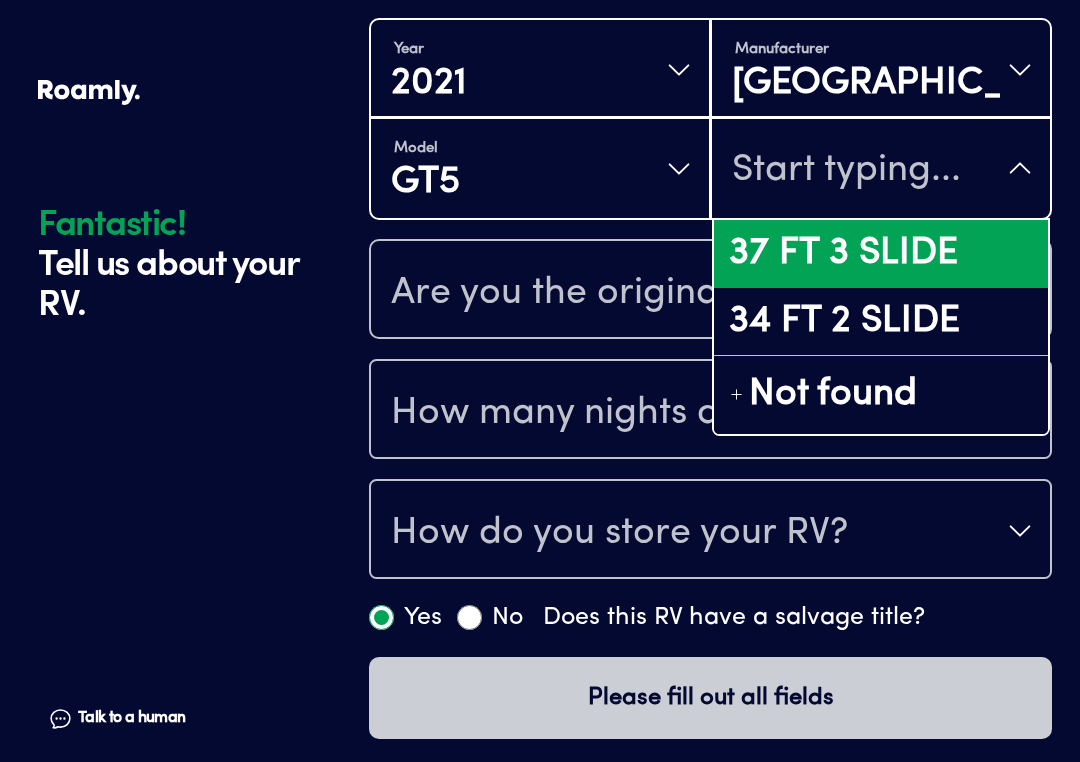 click on "37 FT 3 SLIDE" at bounding box center (881, 254) 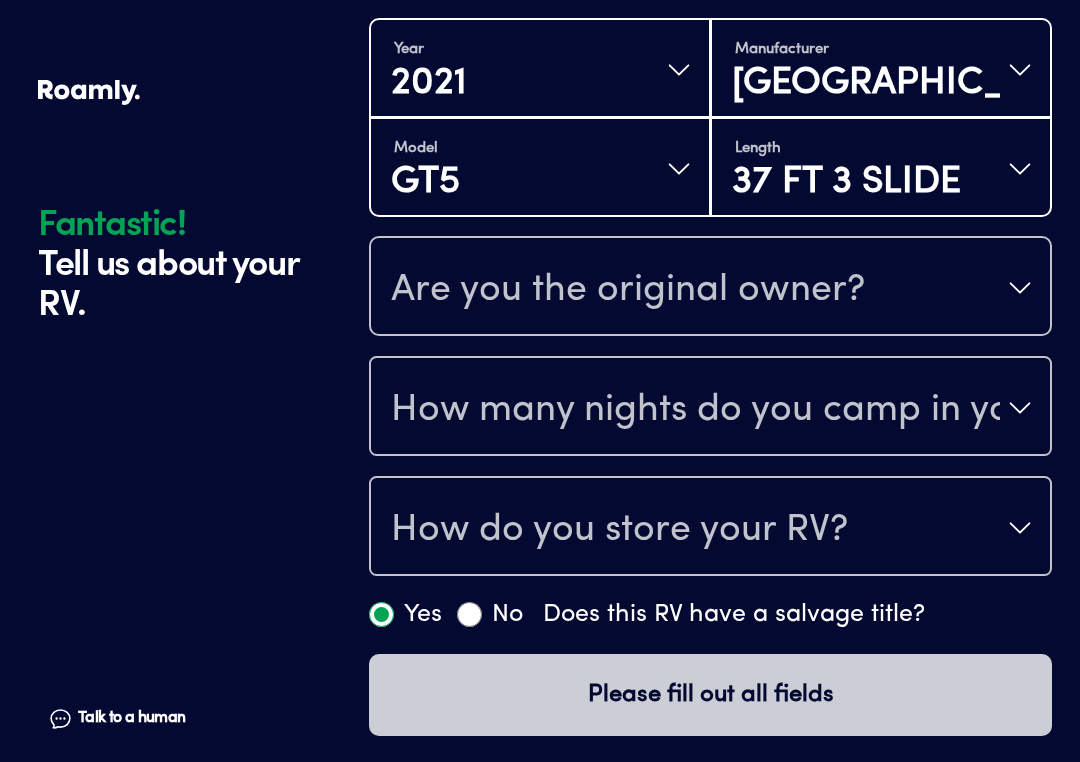 click on "Are you the original owner?" at bounding box center (710, 288) 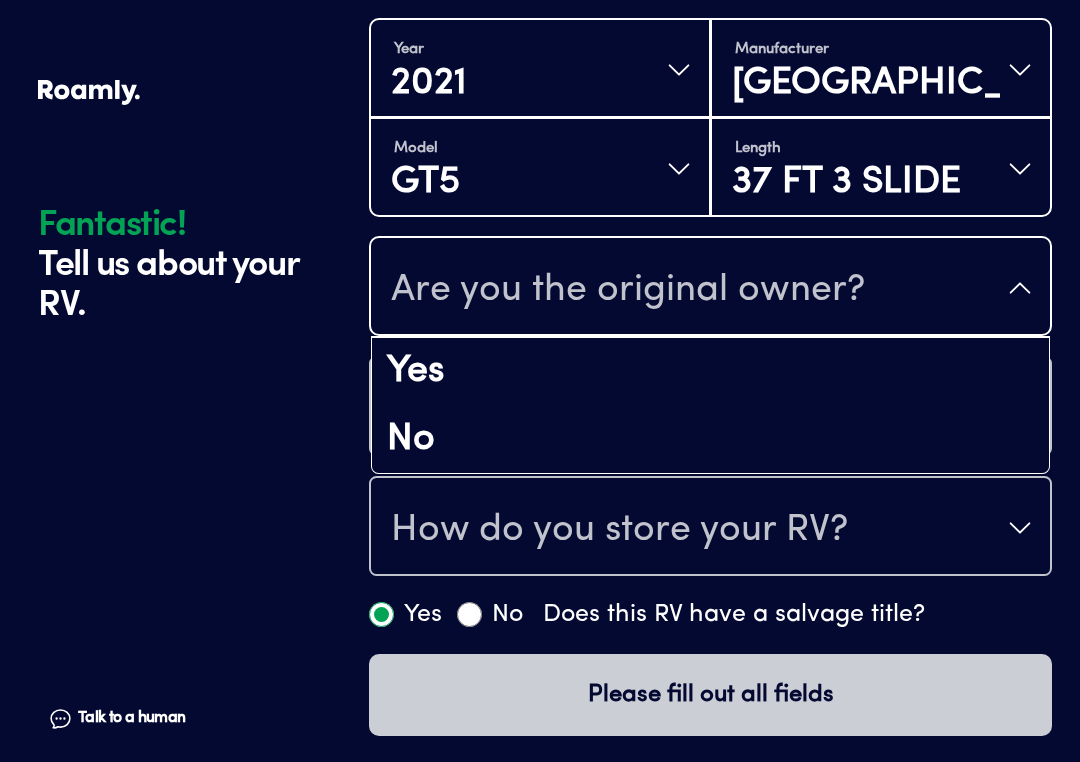 click on "No" at bounding box center (710, 440) 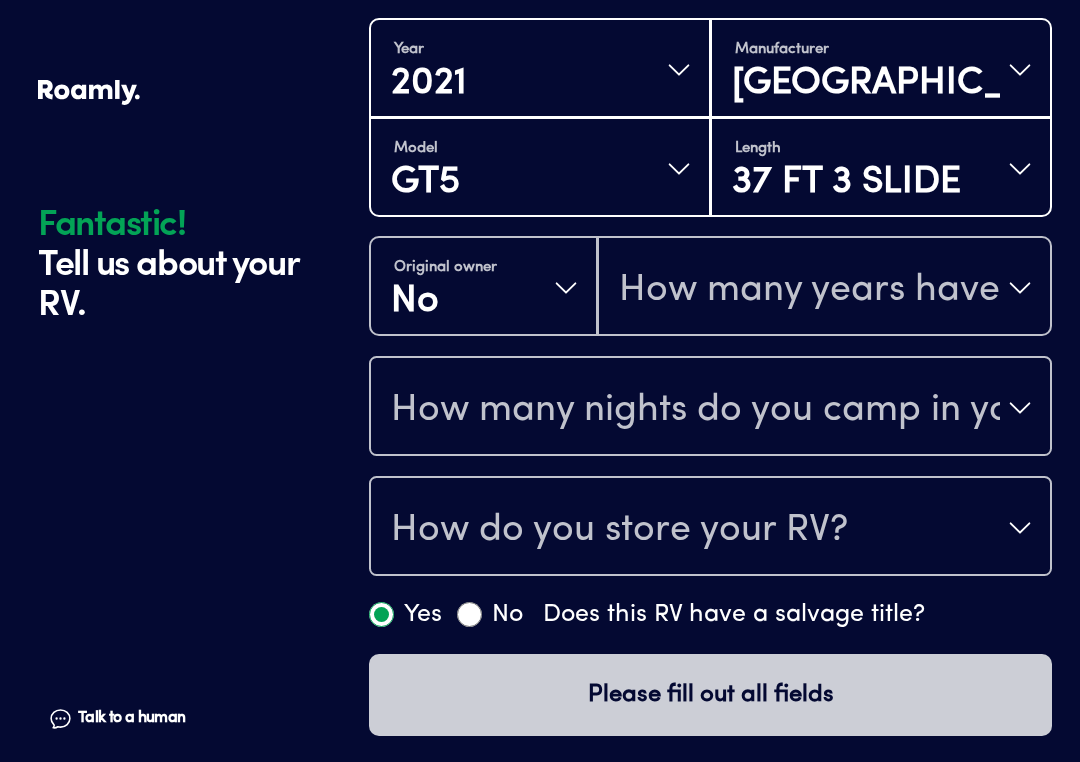 click on "How many nights do you camp in your RV?" at bounding box center [695, 410] 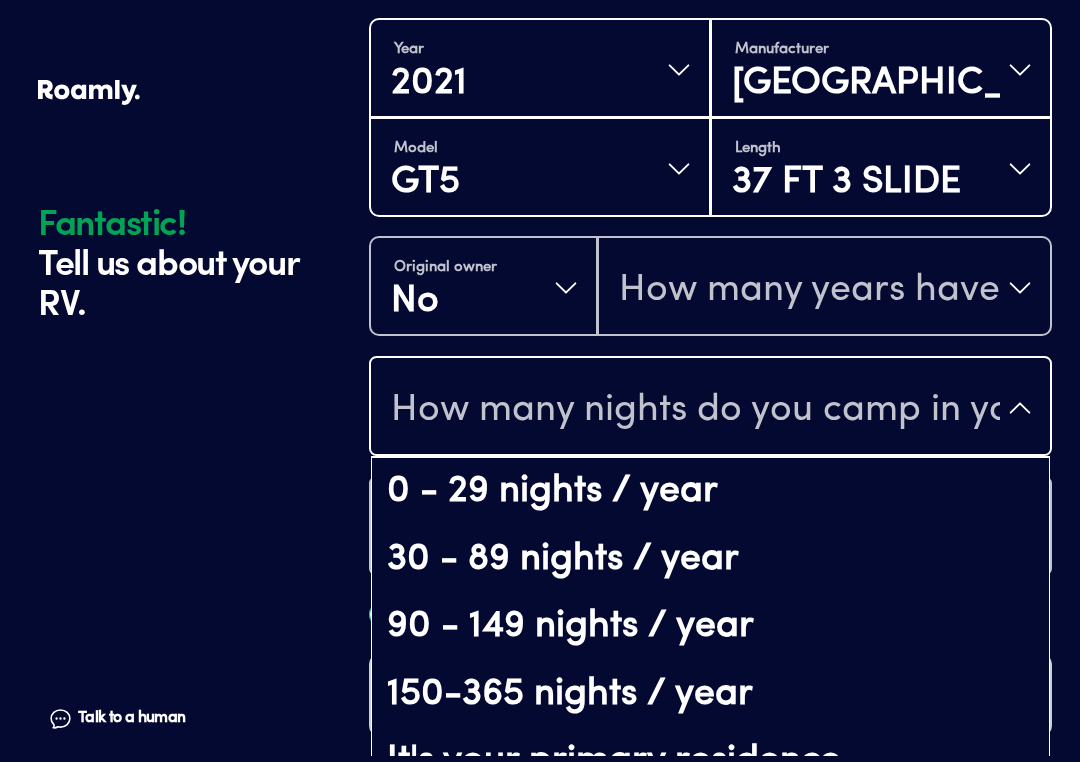 click on "0 - 29 nights / year" at bounding box center [710, 492] 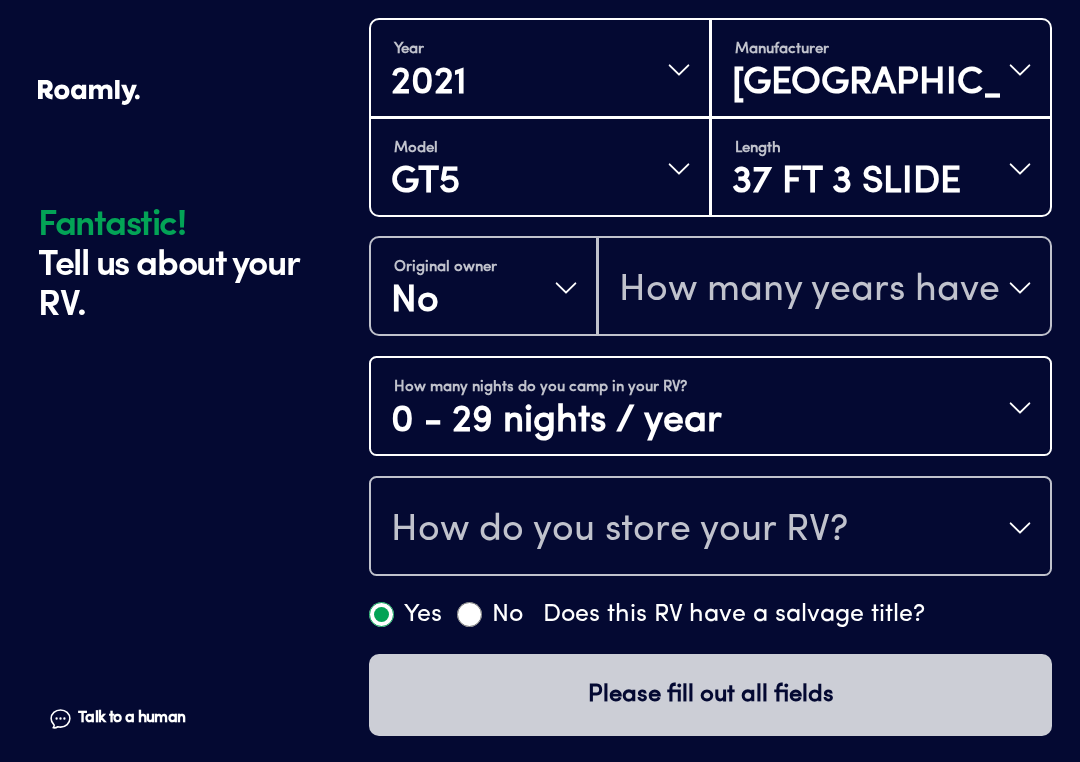 scroll, scrollTop: 714, scrollLeft: 0, axis: vertical 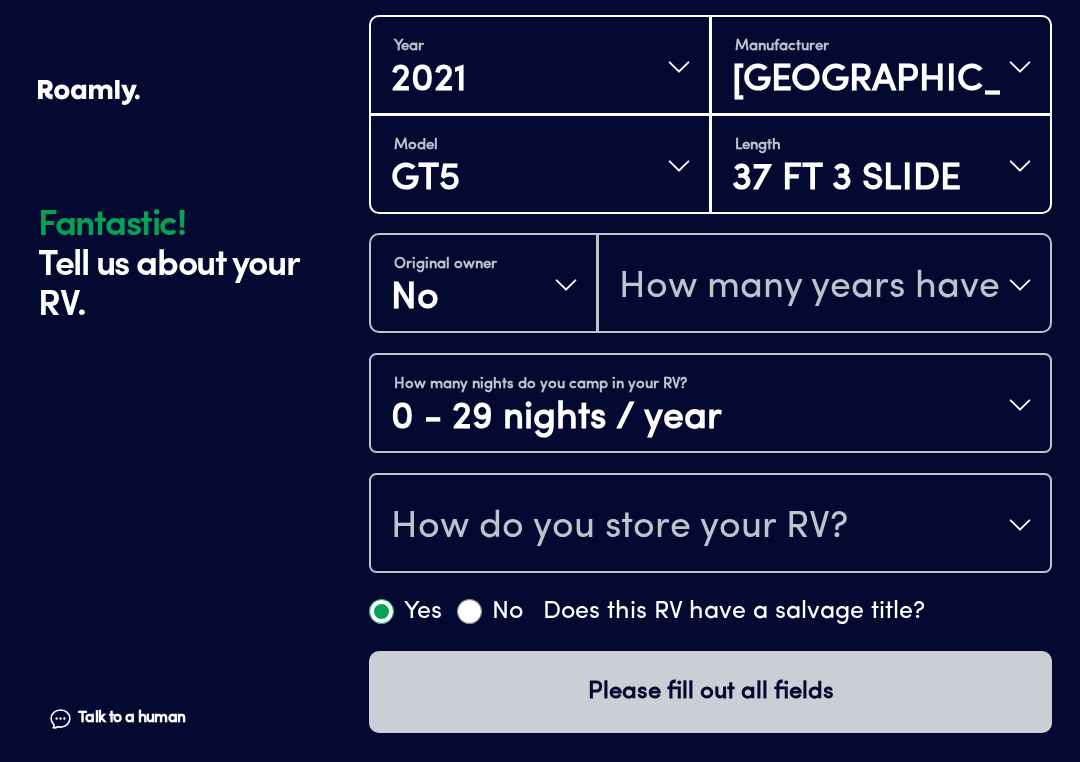 click on "How do you store your RV?" at bounding box center [619, 527] 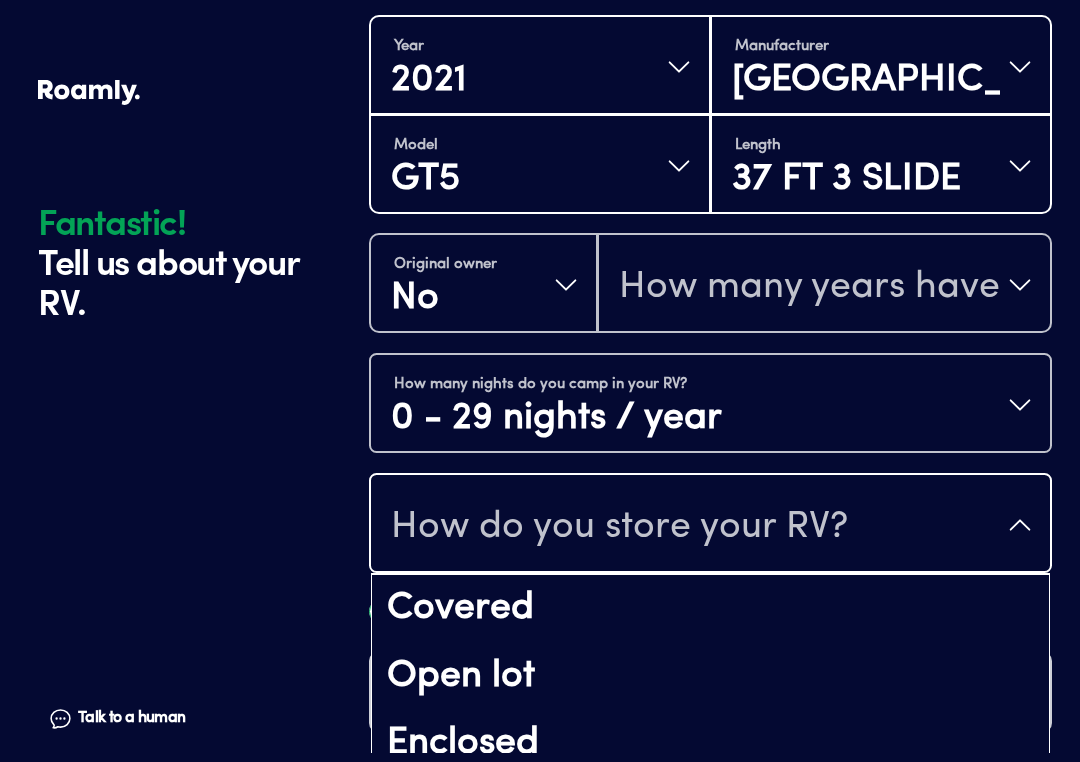 click on "Enclosed" at bounding box center [710, 744] 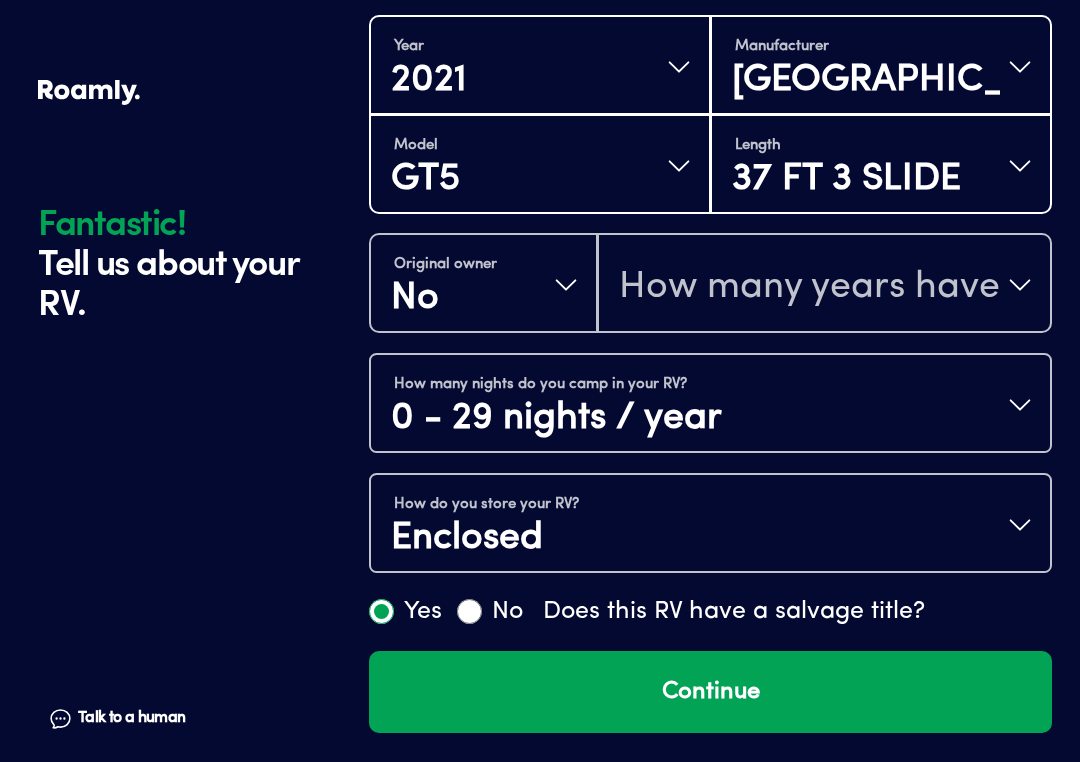 click on "Continue" at bounding box center [710, 692] 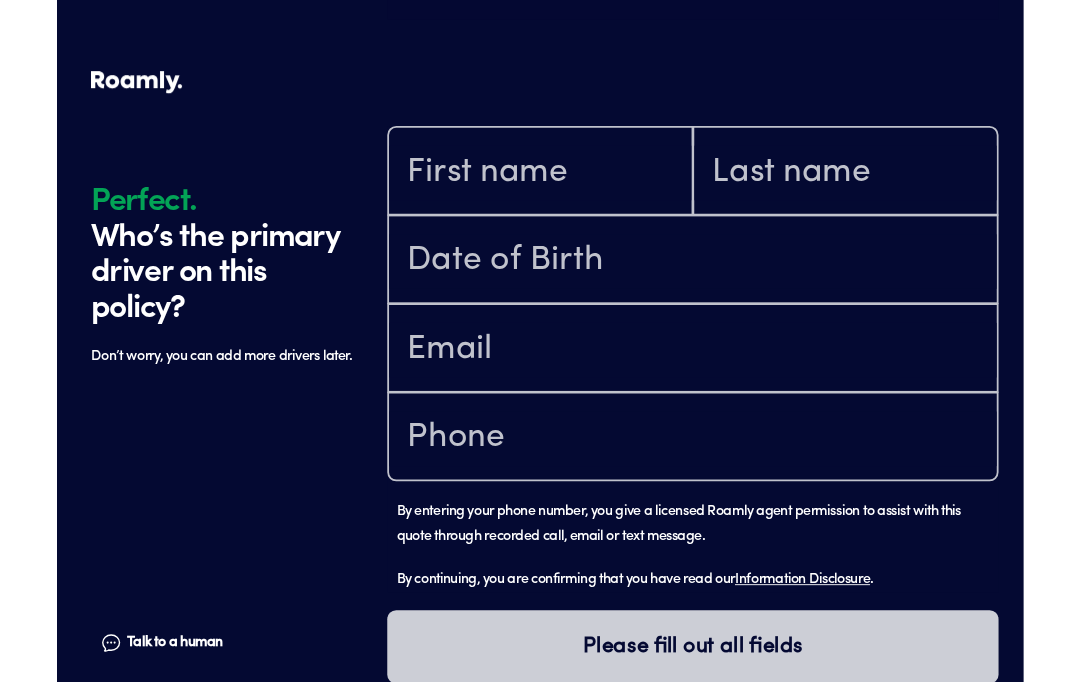 scroll, scrollTop: 1384, scrollLeft: 0, axis: vertical 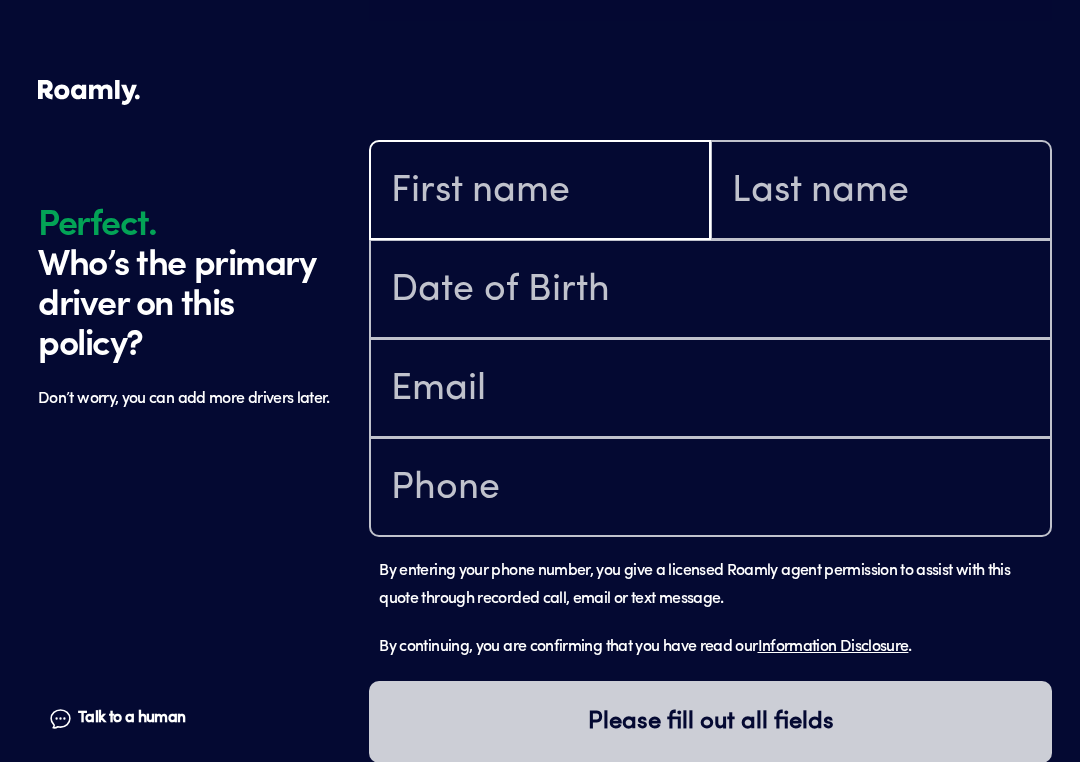 click at bounding box center [540, 192] 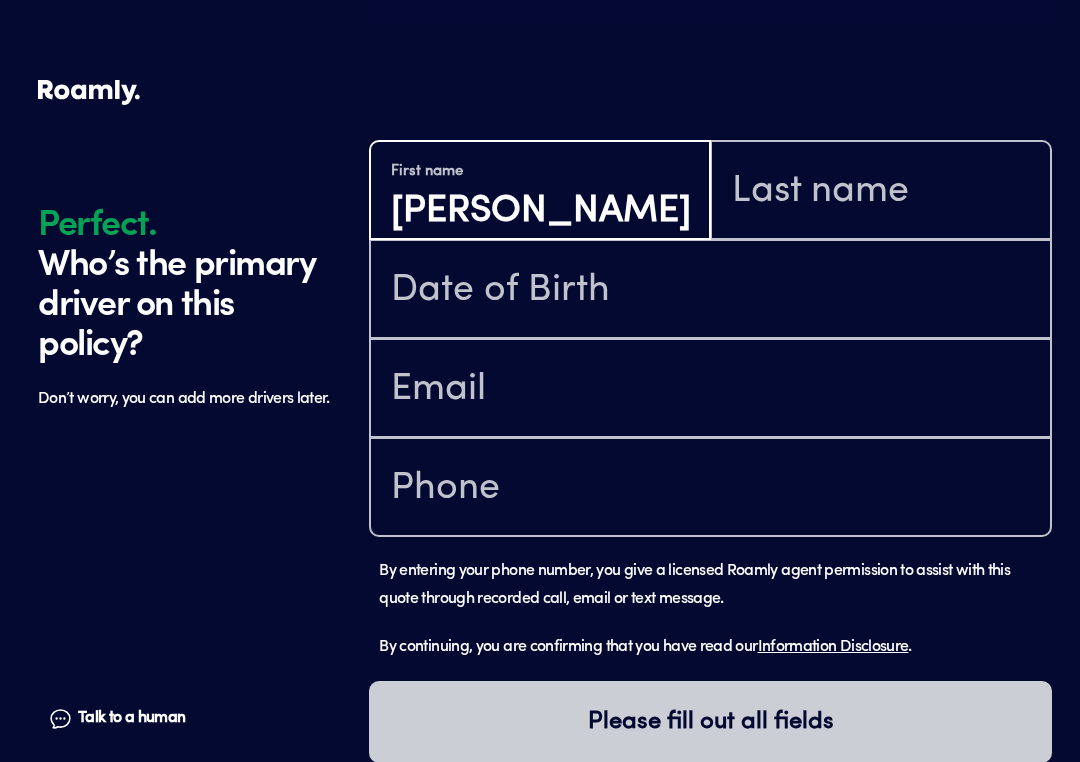 type on "[PERSON_NAME]" 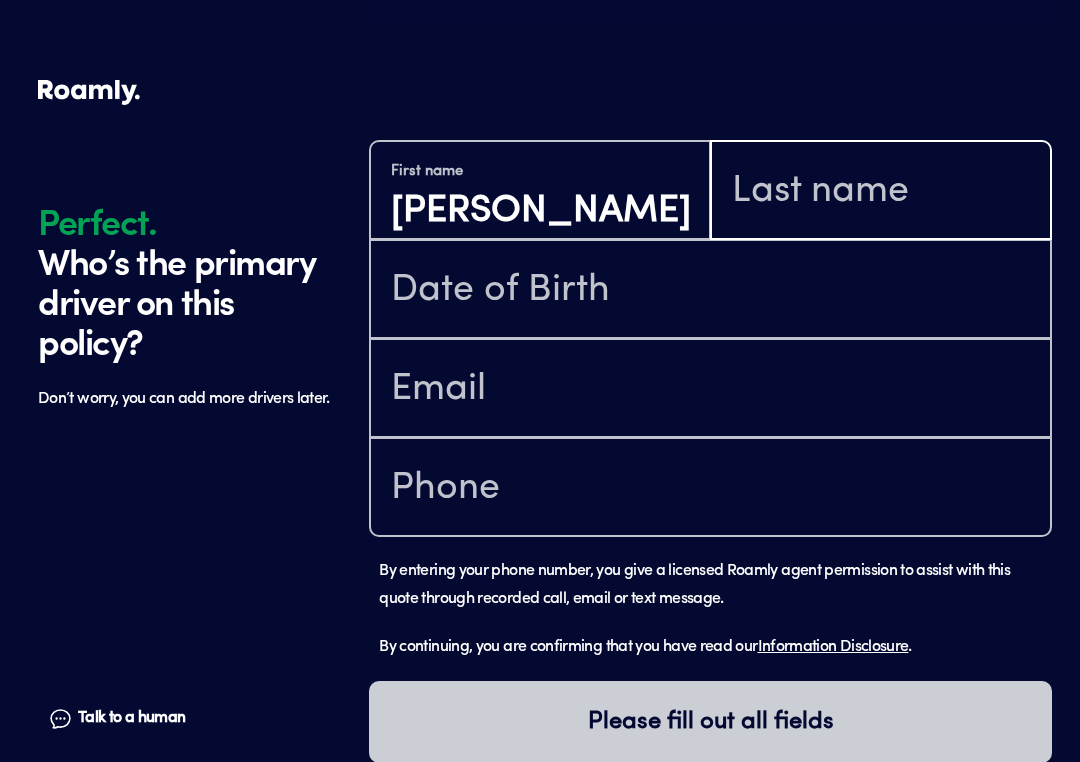 click at bounding box center (881, 192) 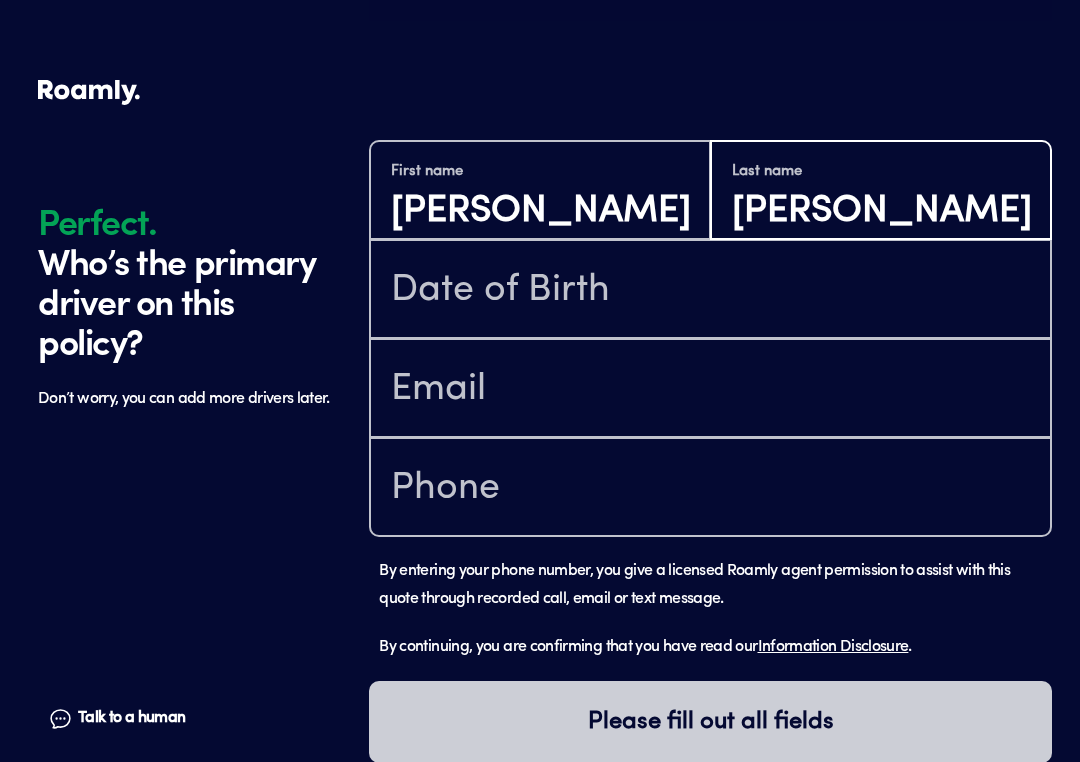 type on "[PERSON_NAME]" 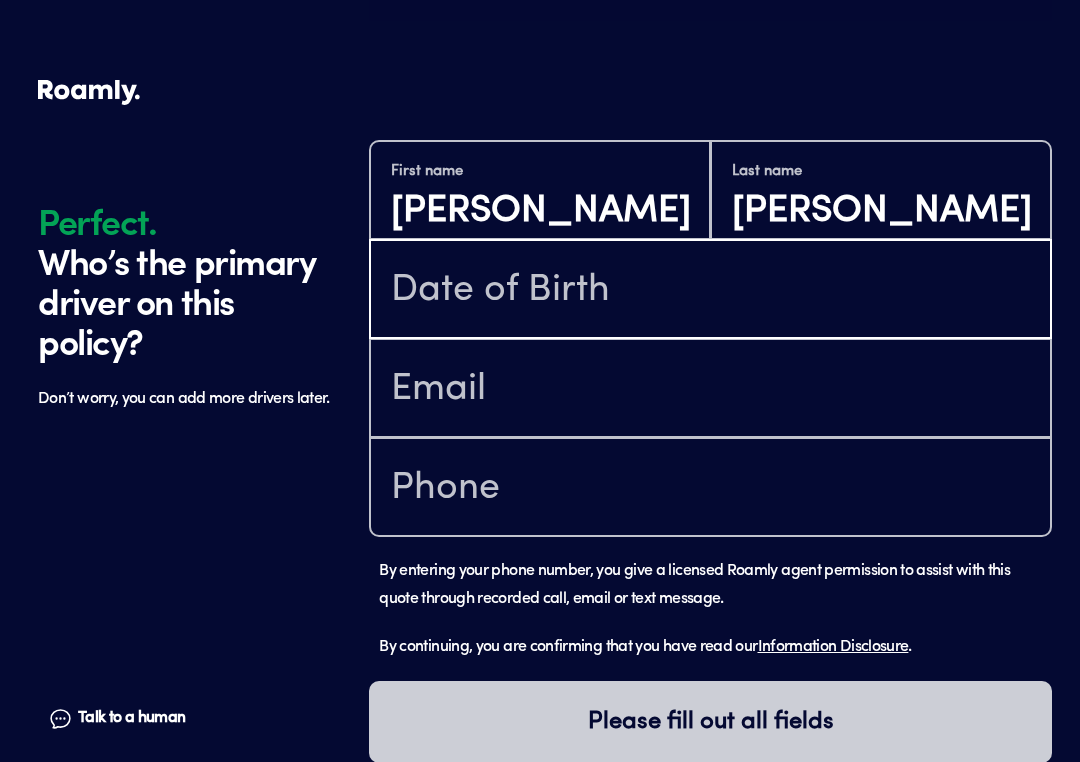 click at bounding box center [710, 291] 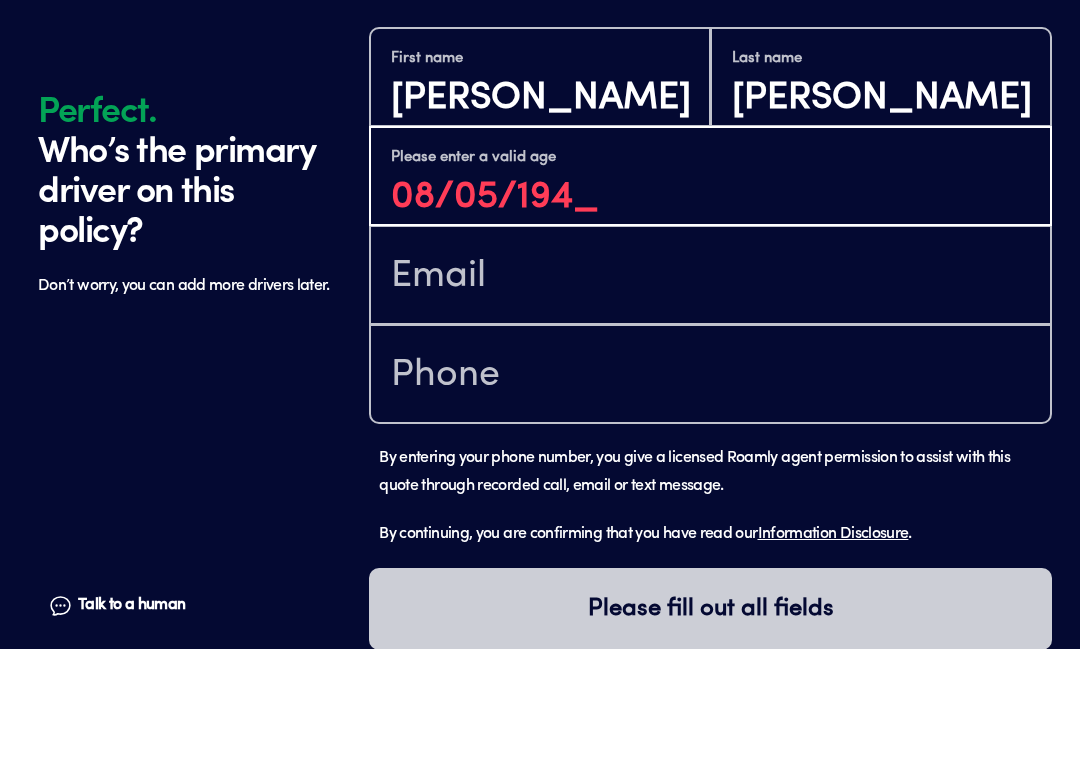 type on "[DATE]" 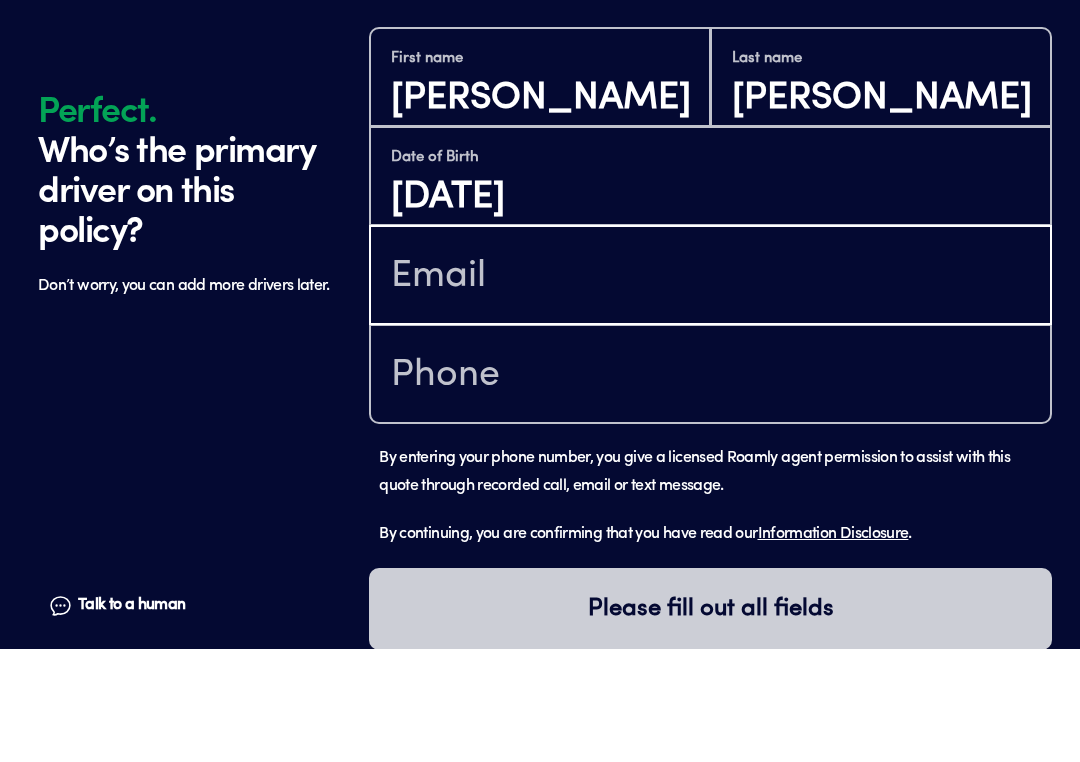 click at bounding box center [710, 390] 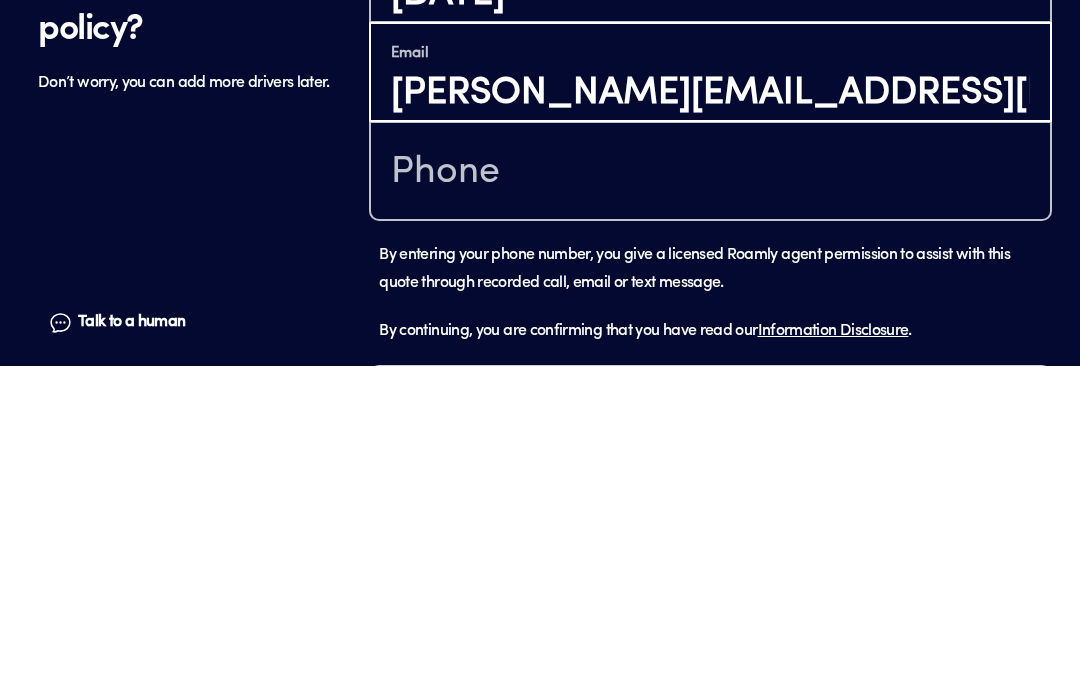 type on "[PERSON_NAME][EMAIL_ADDRESS][DOMAIN_NAME]" 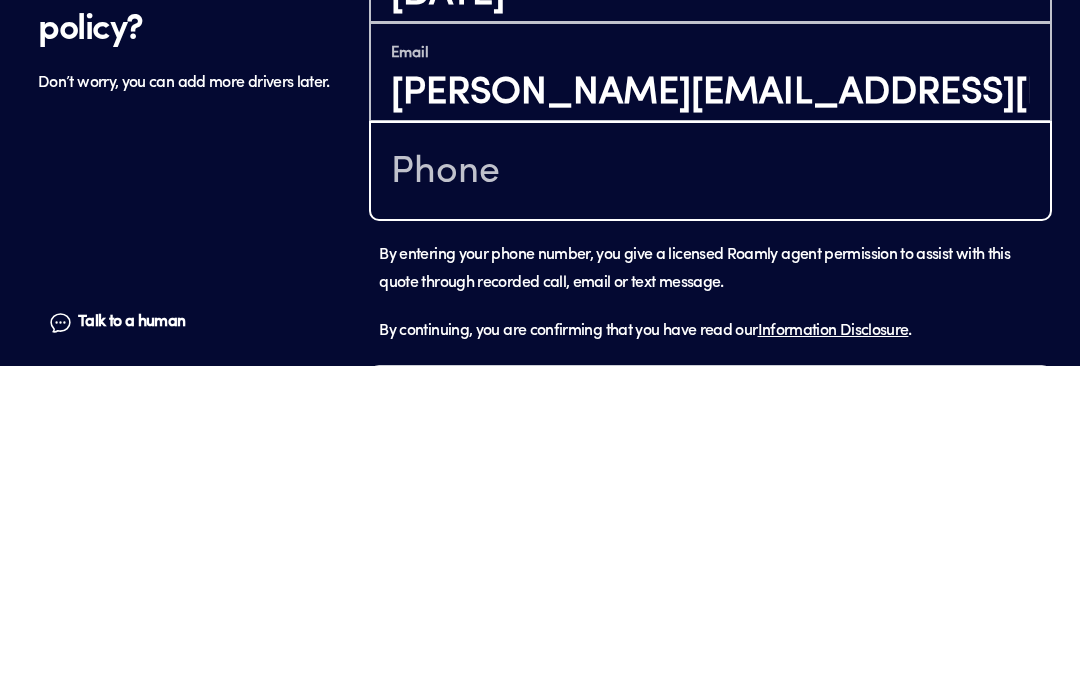 click at bounding box center (710, 489) 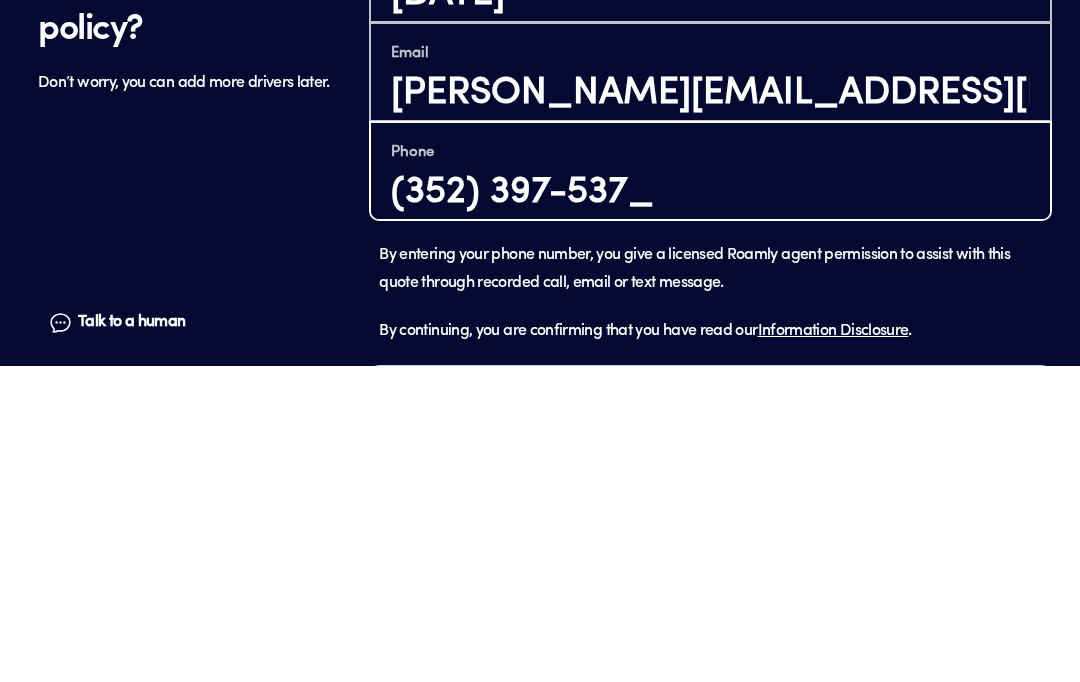 type on "[PHONE_NUMBER]" 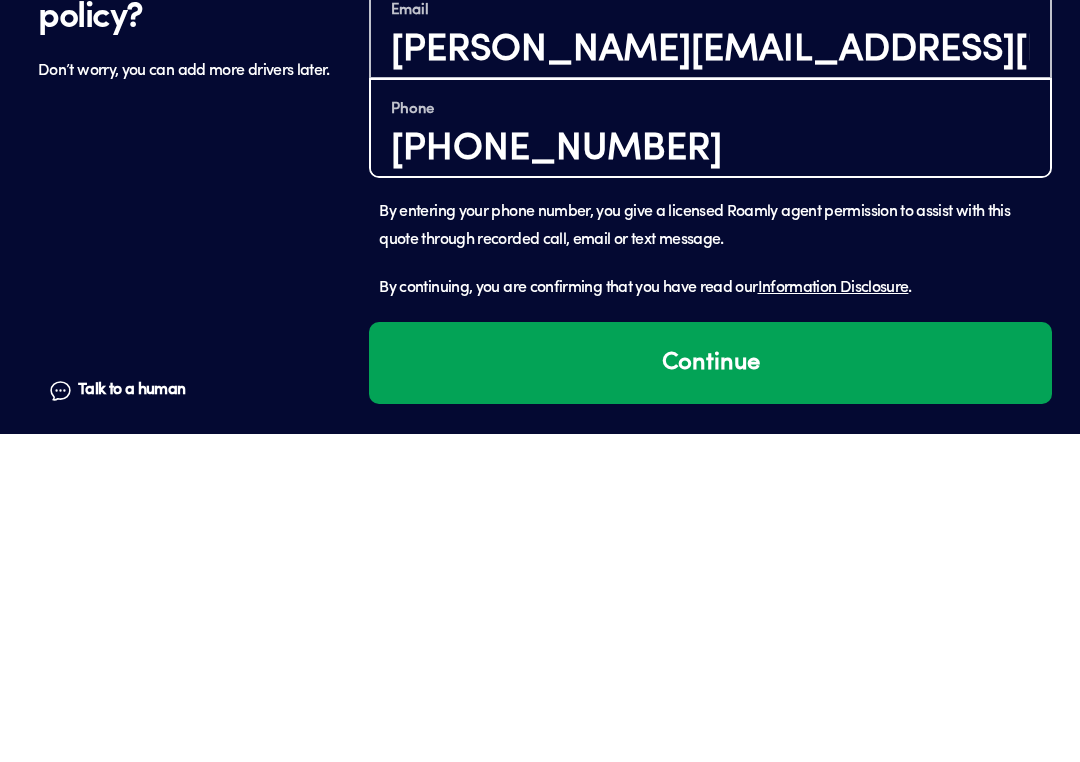 scroll, scrollTop: 1414, scrollLeft: 0, axis: vertical 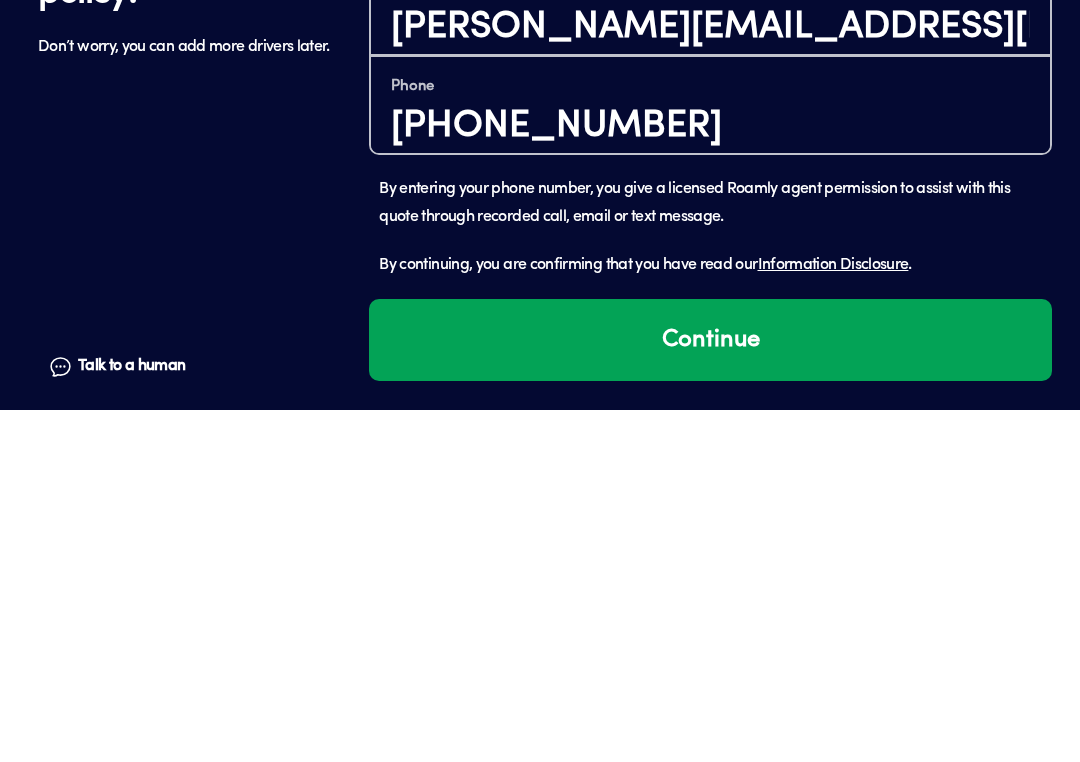 click on "Continue" at bounding box center (710, 692) 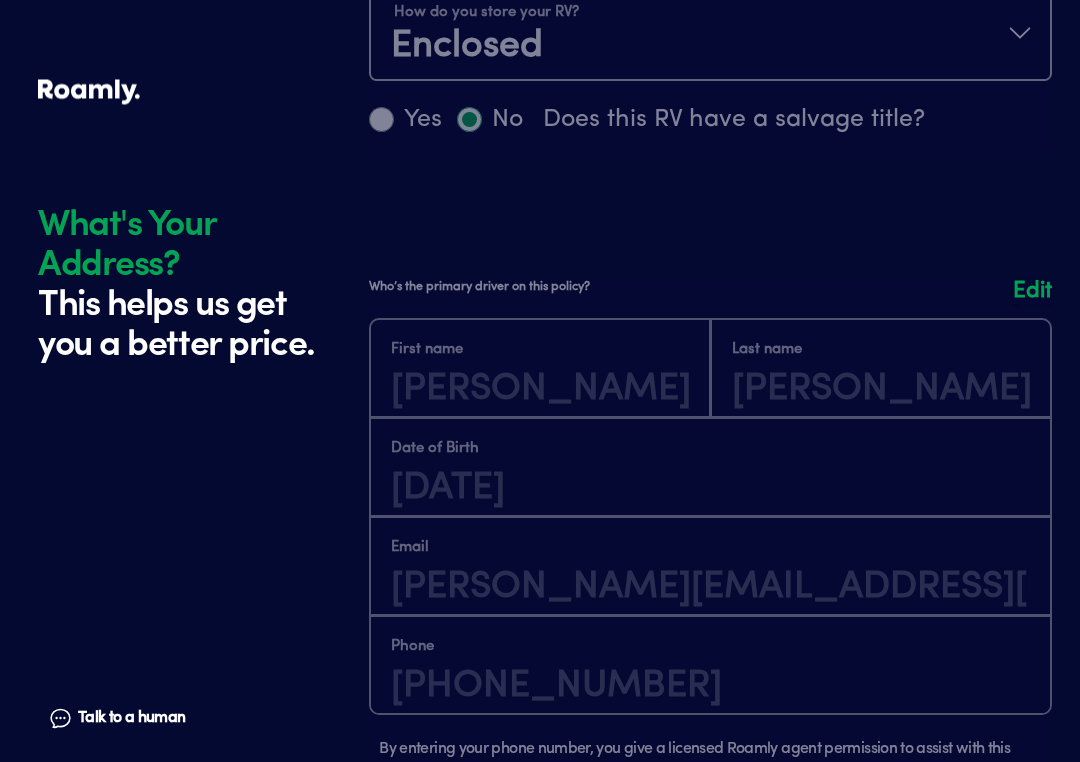 scroll, scrollTop: 1246, scrollLeft: 0, axis: vertical 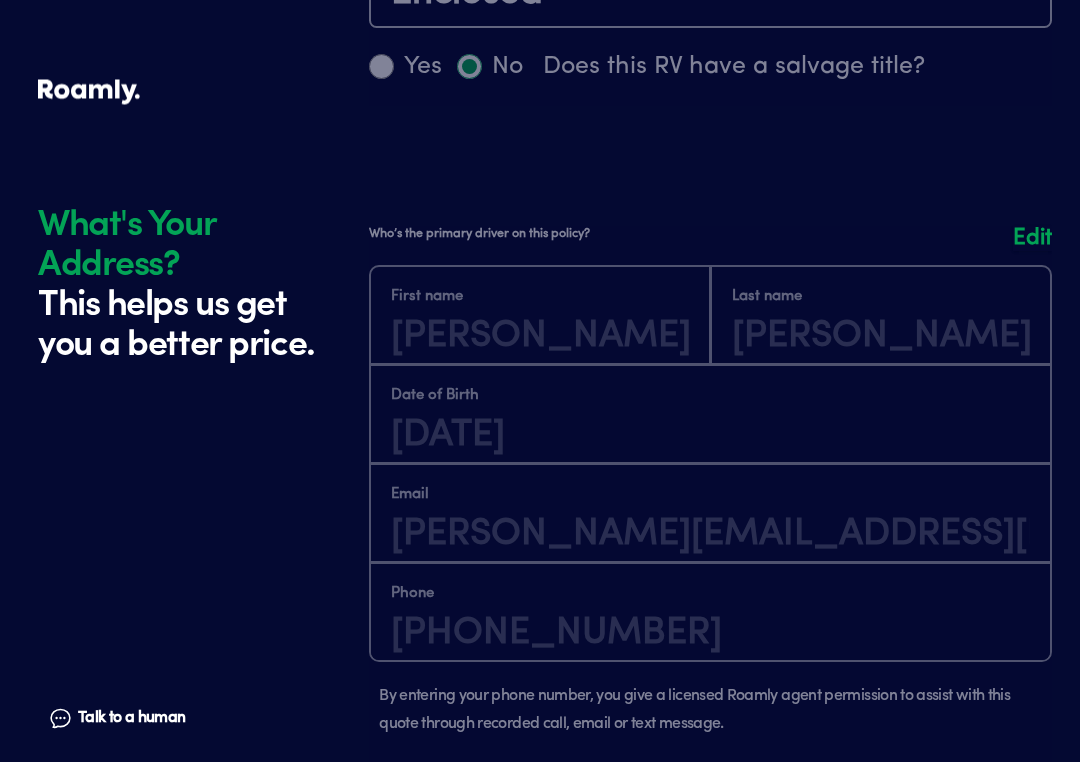 click at bounding box center (710, 517) 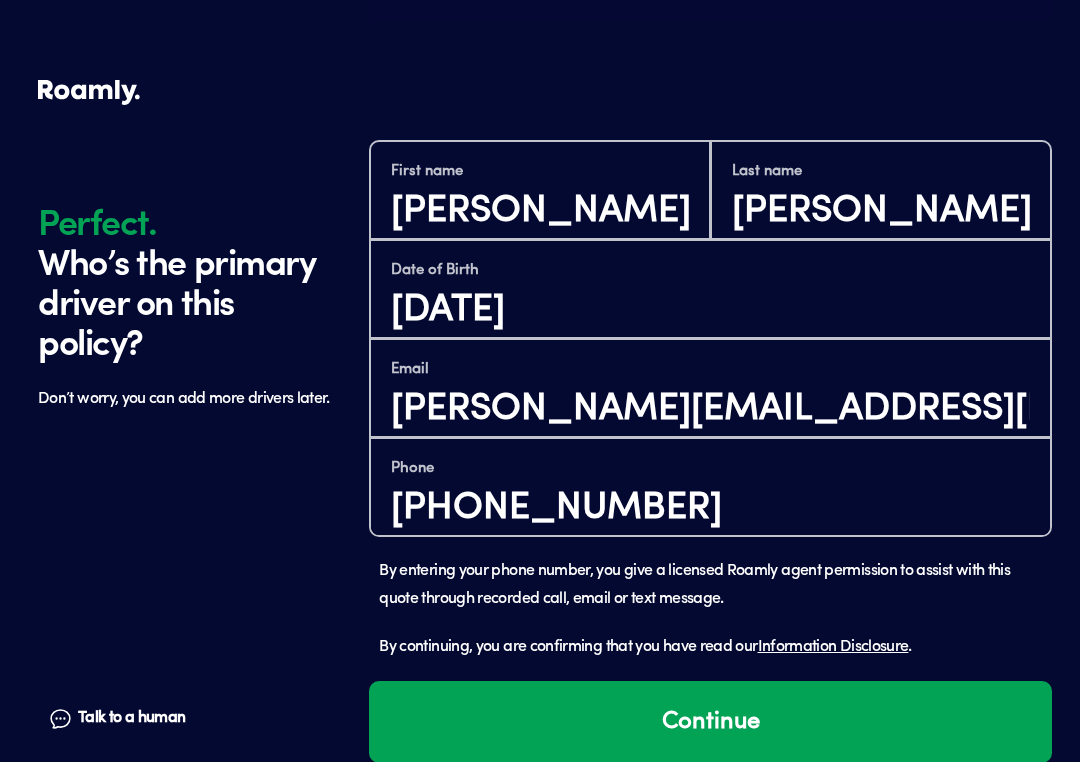 scroll, scrollTop: 1414, scrollLeft: 0, axis: vertical 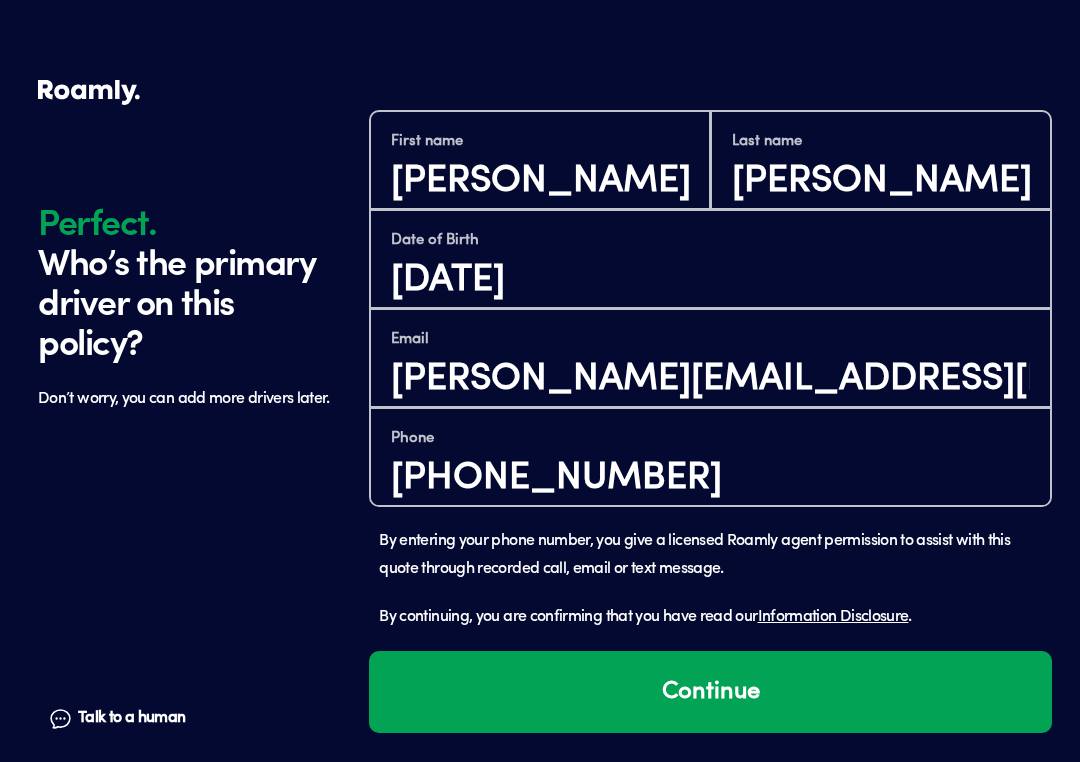 click on "Continue" at bounding box center [710, 692] 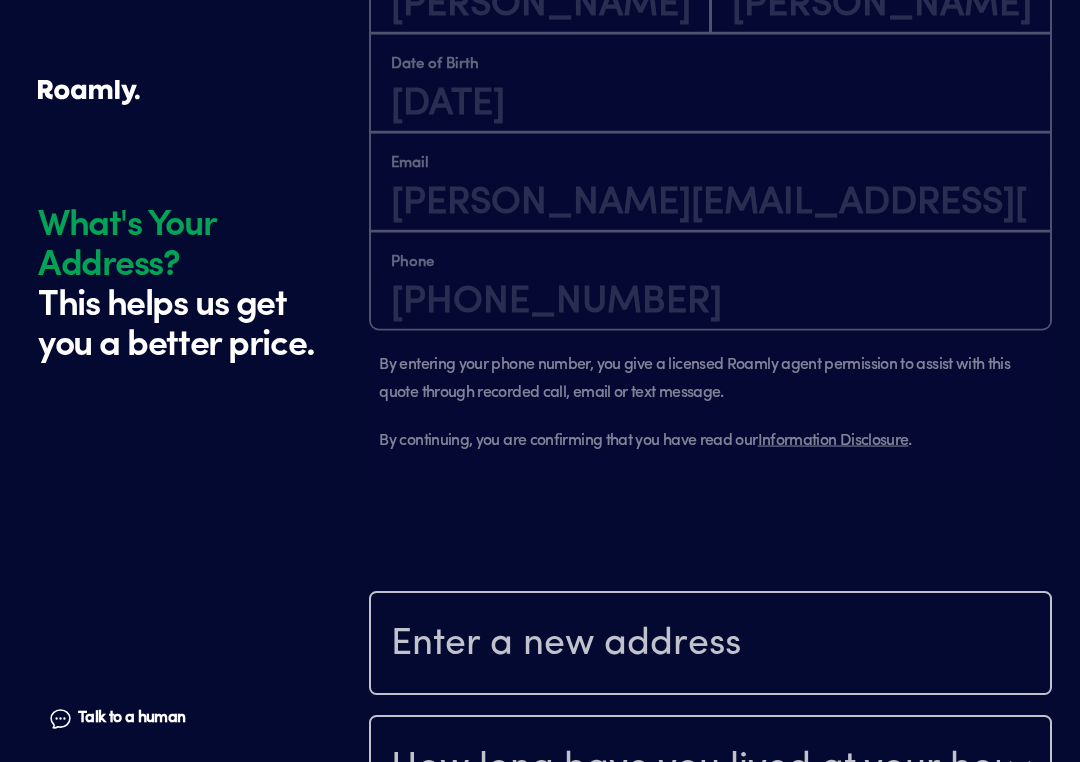 scroll, scrollTop: 2062, scrollLeft: 0, axis: vertical 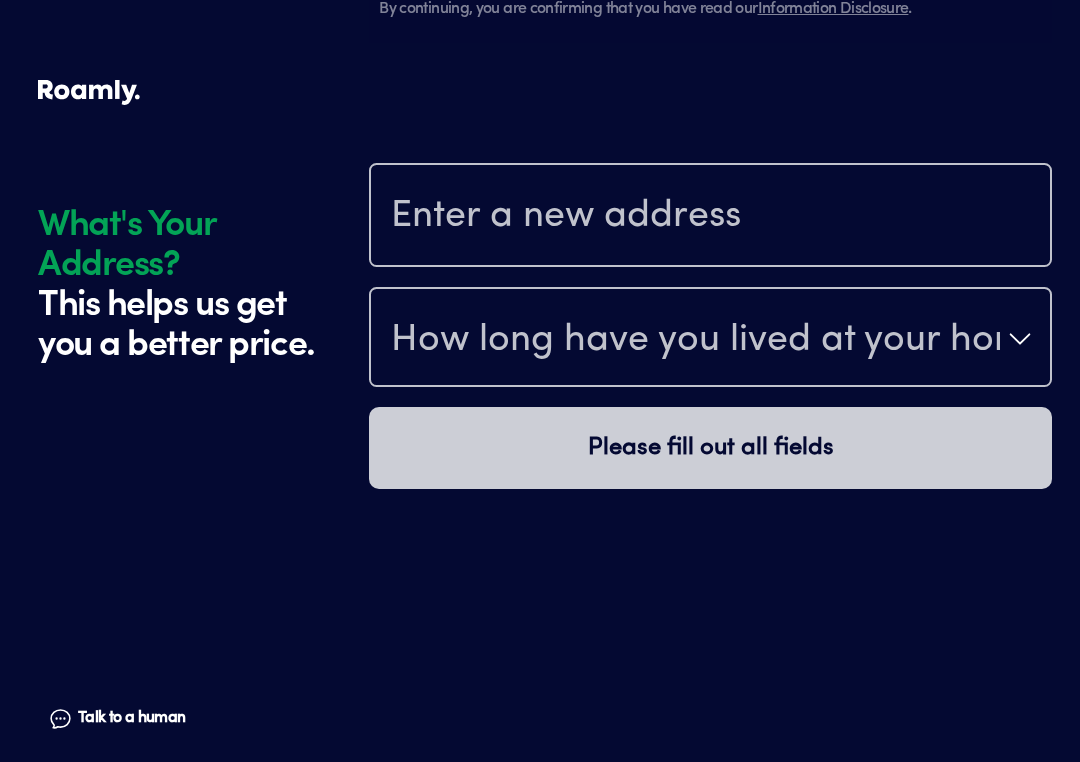 click at bounding box center [710, 217] 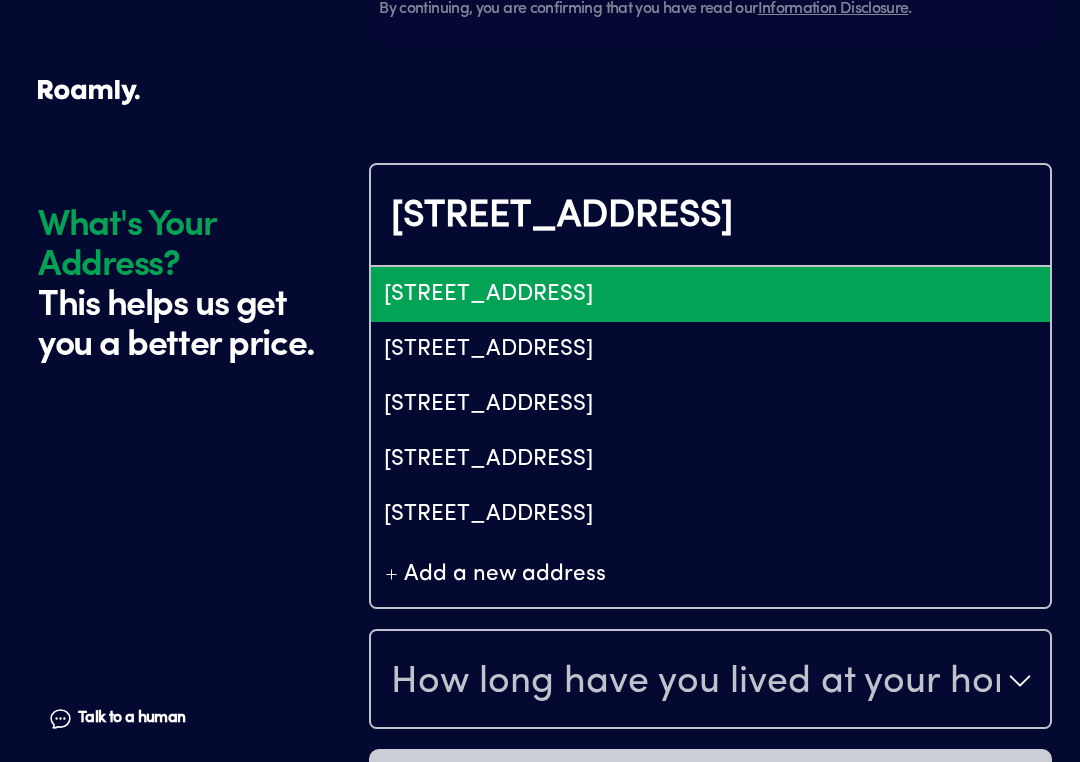 click on "[STREET_ADDRESS]" at bounding box center [710, 294] 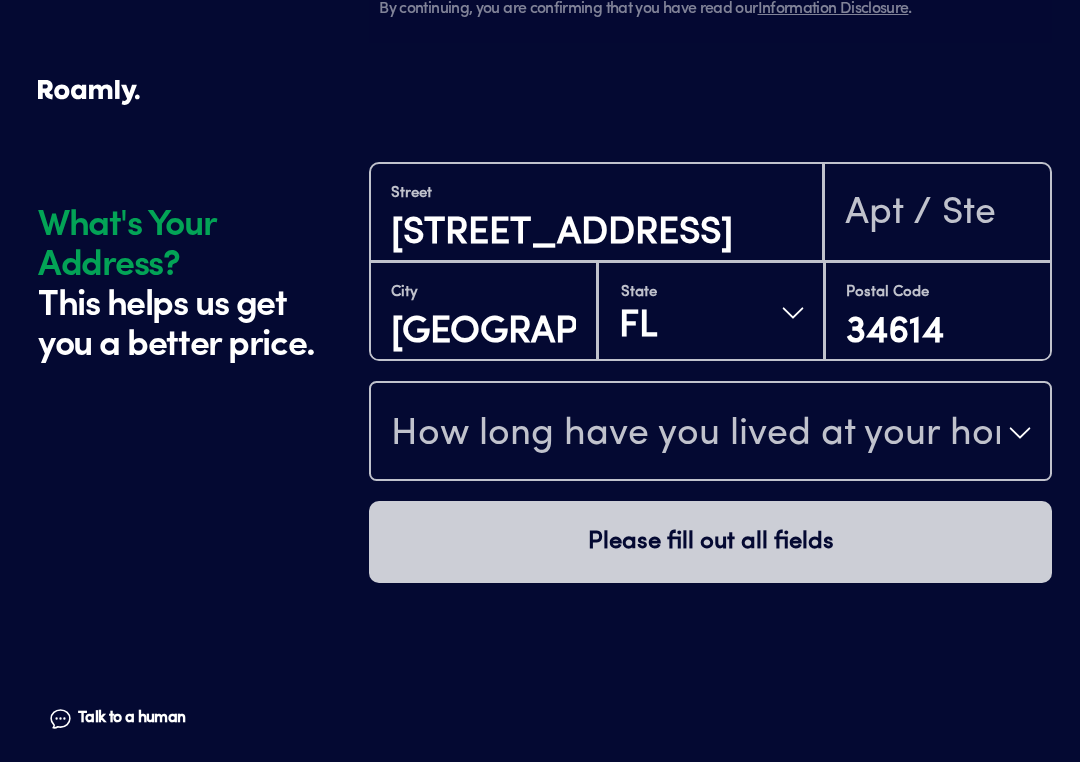 click on "How long have you lived at your home address?" at bounding box center (695, 435) 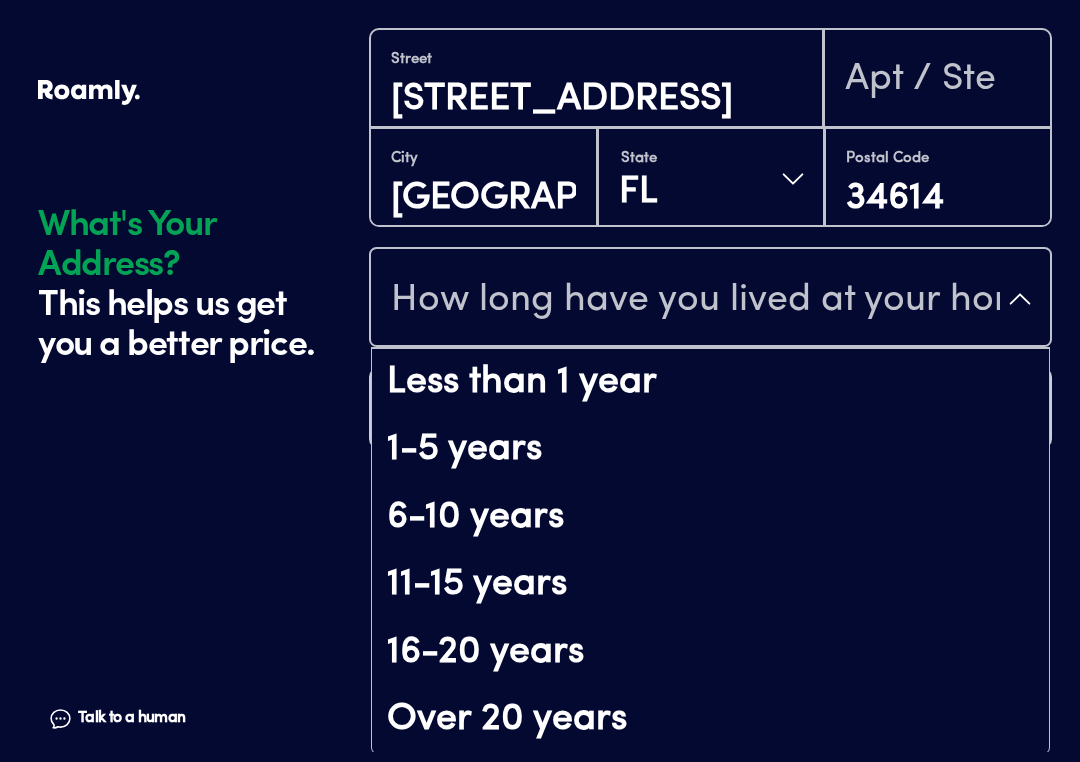 scroll, scrollTop: 133, scrollLeft: 0, axis: vertical 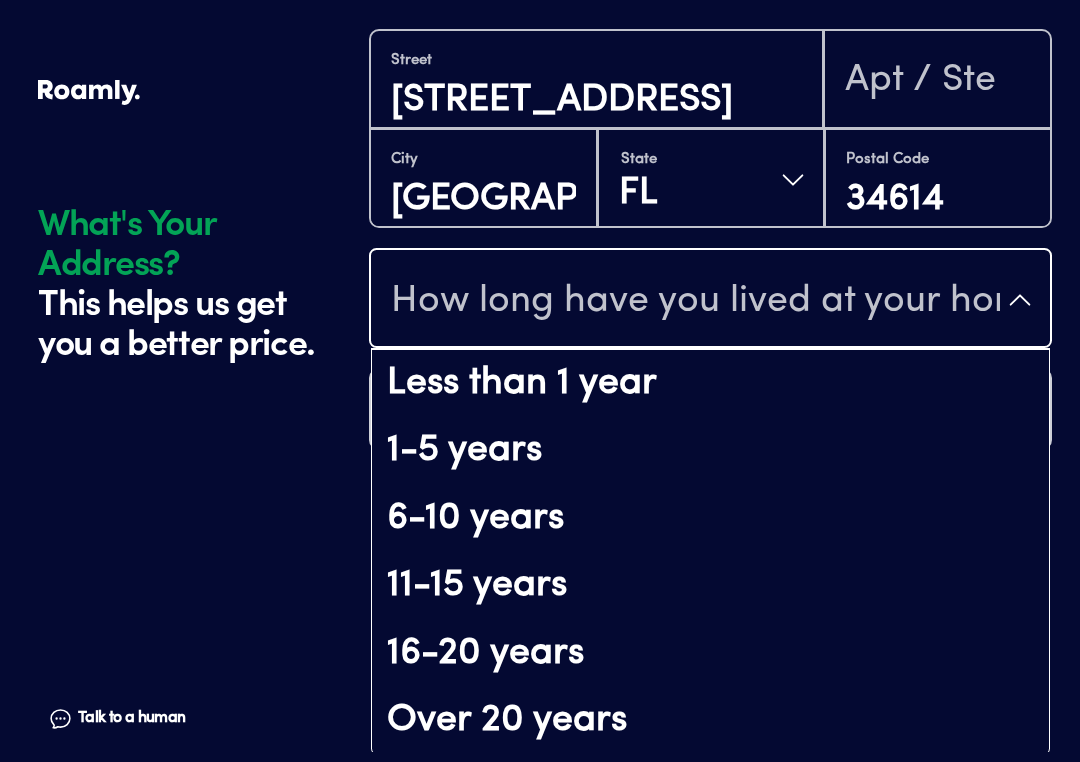 click on "Over 20 years" at bounding box center [710, 721] 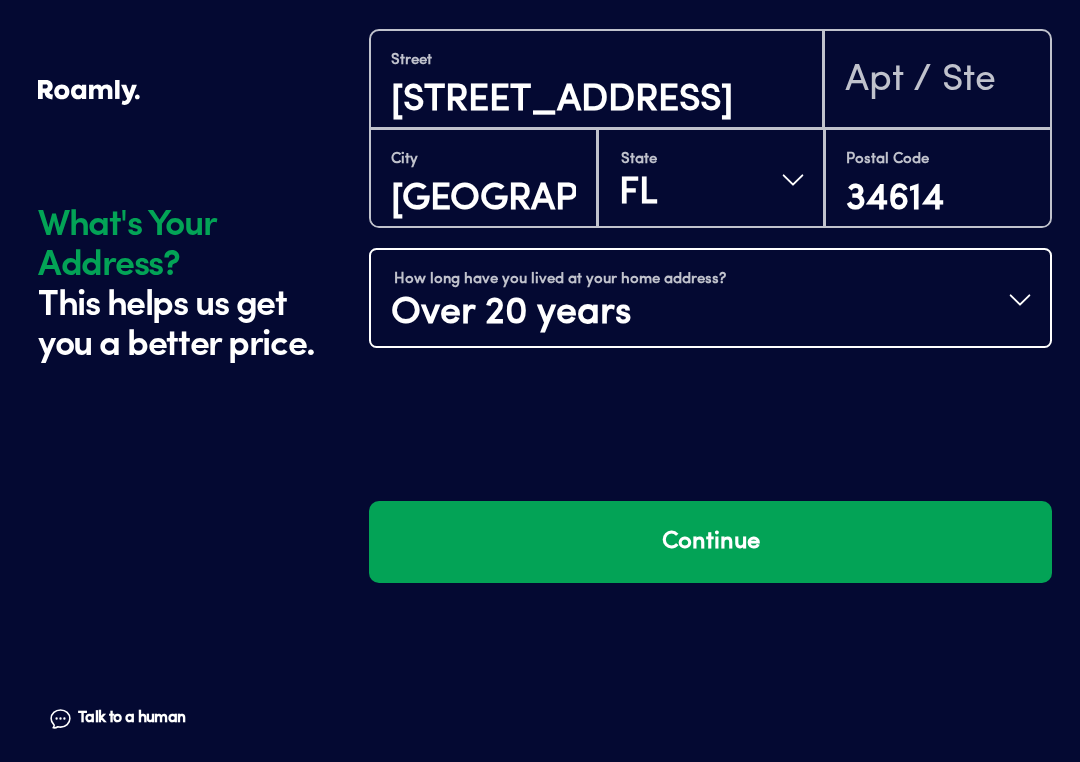 scroll, scrollTop: 0, scrollLeft: 0, axis: both 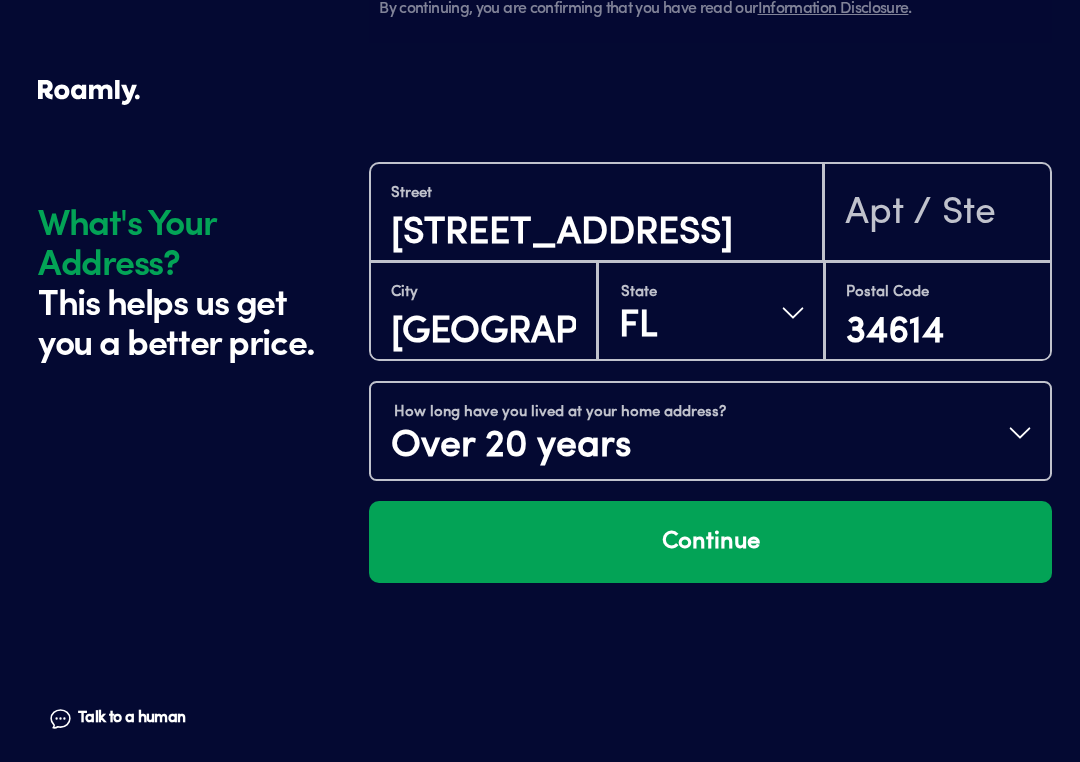 click on "Continue" at bounding box center [710, 542] 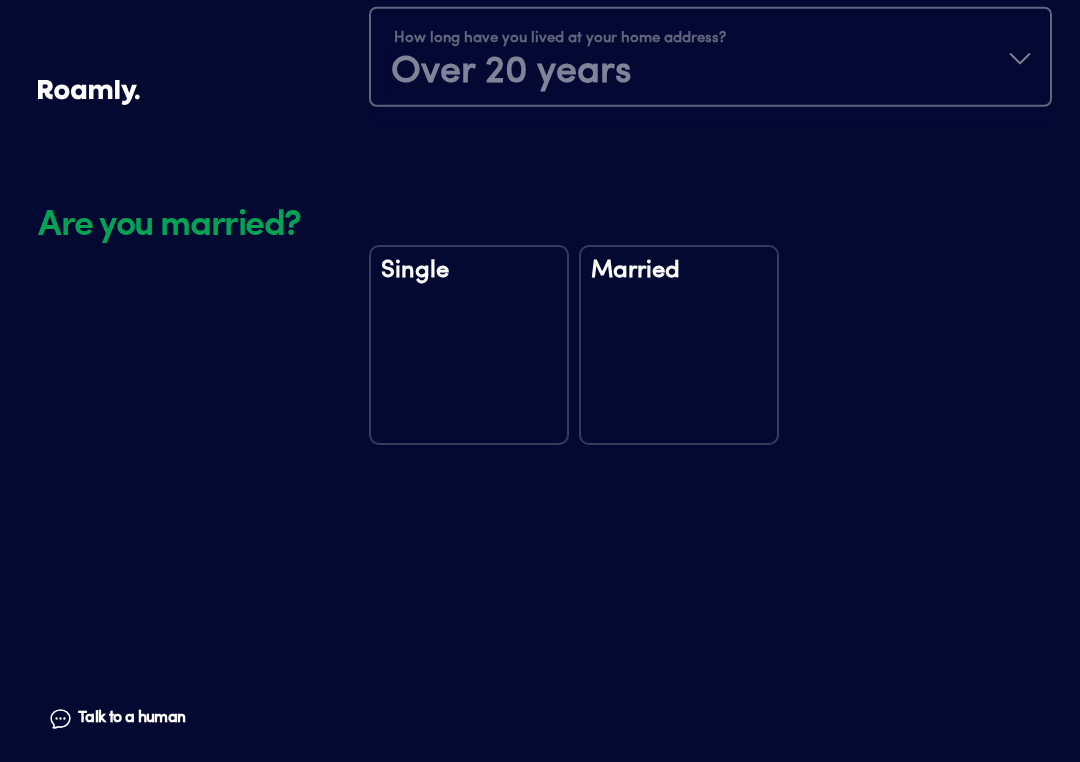 scroll, scrollTop: 2532, scrollLeft: 0, axis: vertical 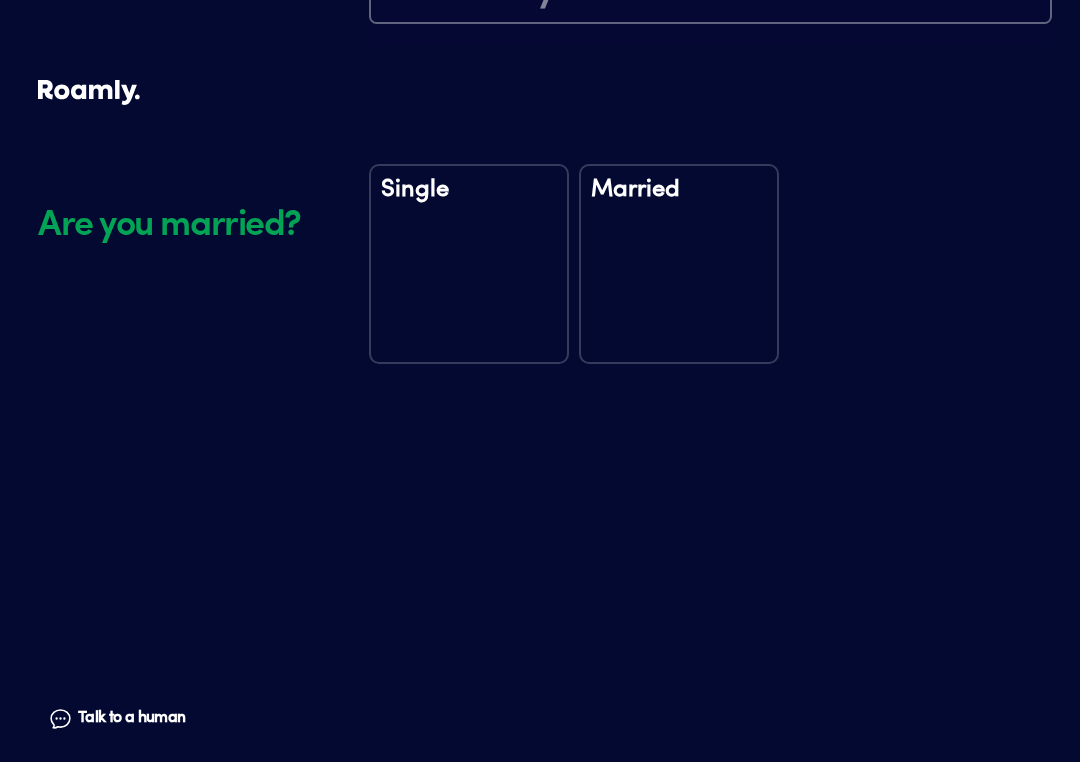 click on "Married" at bounding box center [679, 264] 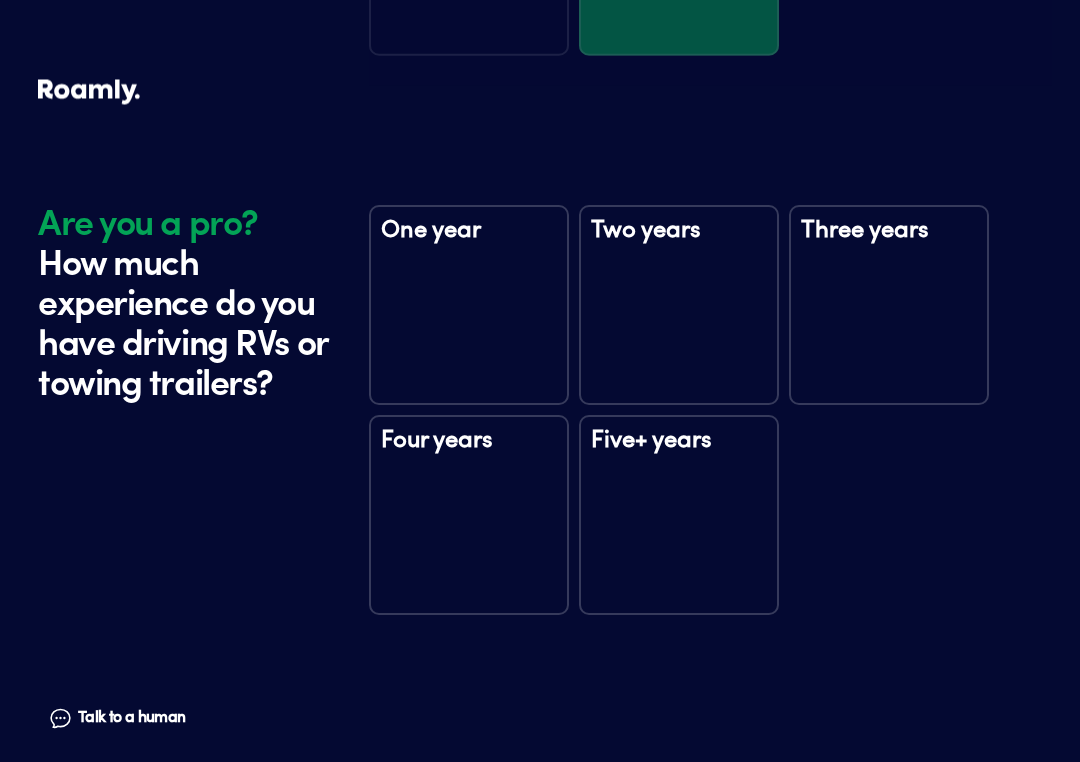 scroll, scrollTop: 2922, scrollLeft: 0, axis: vertical 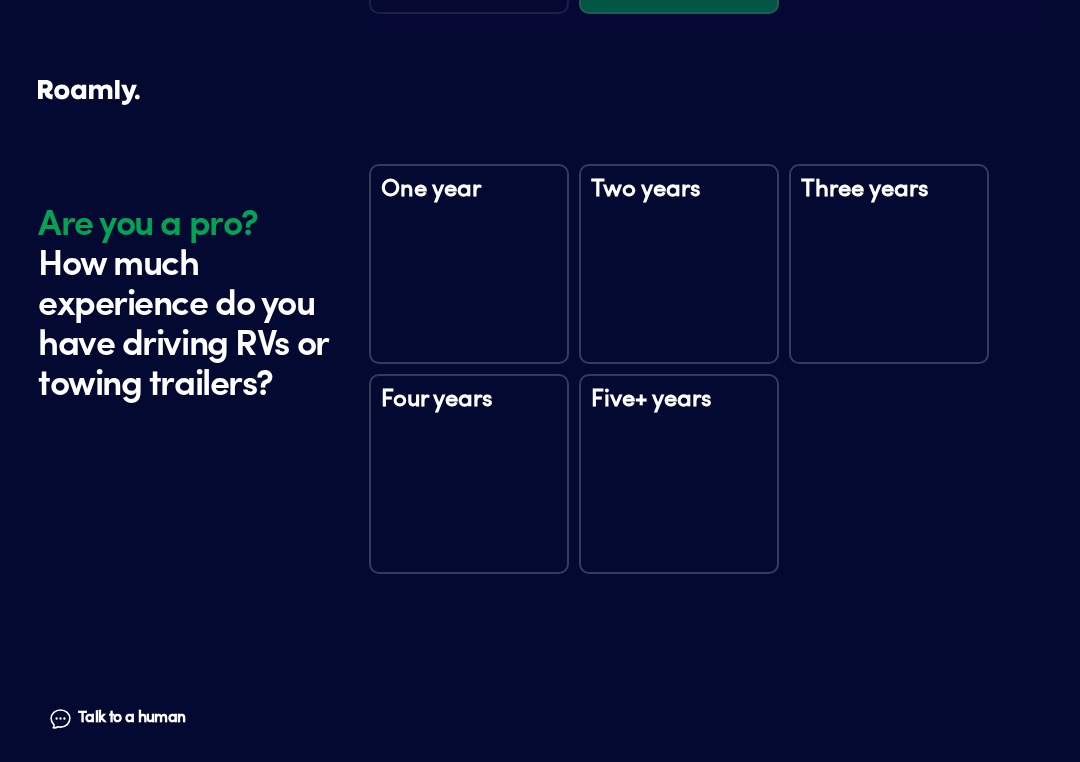 click on "Five+ years" at bounding box center (679, 474) 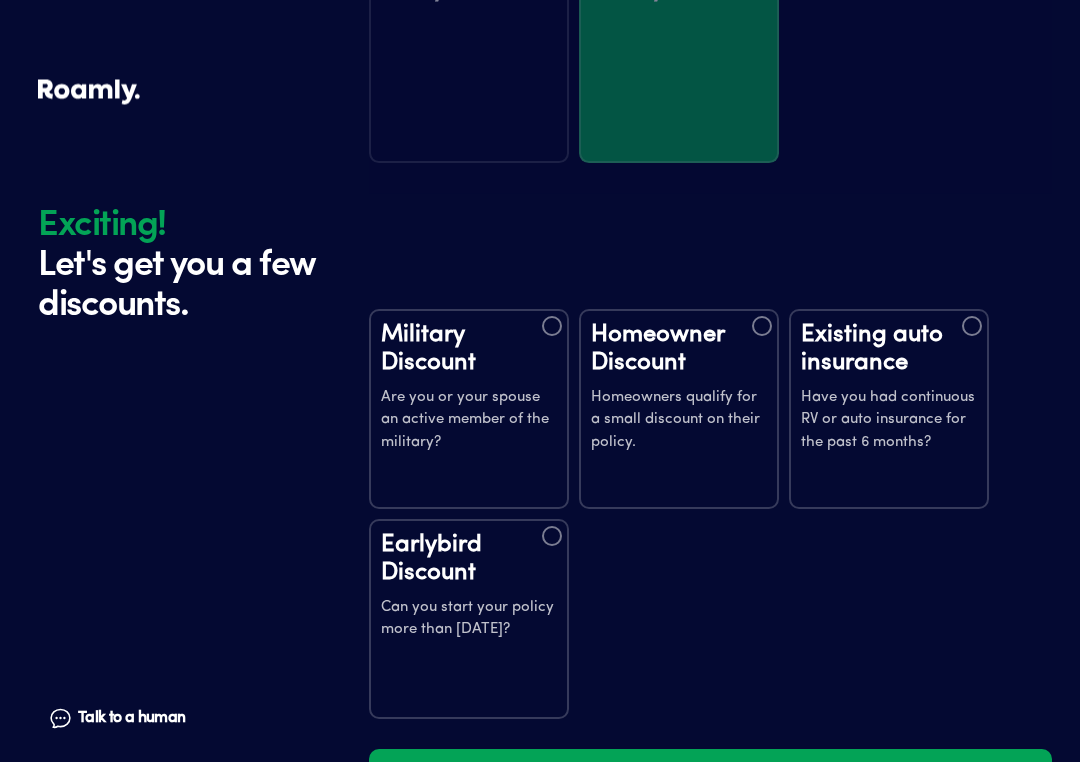 scroll, scrollTop: 3522, scrollLeft: 0, axis: vertical 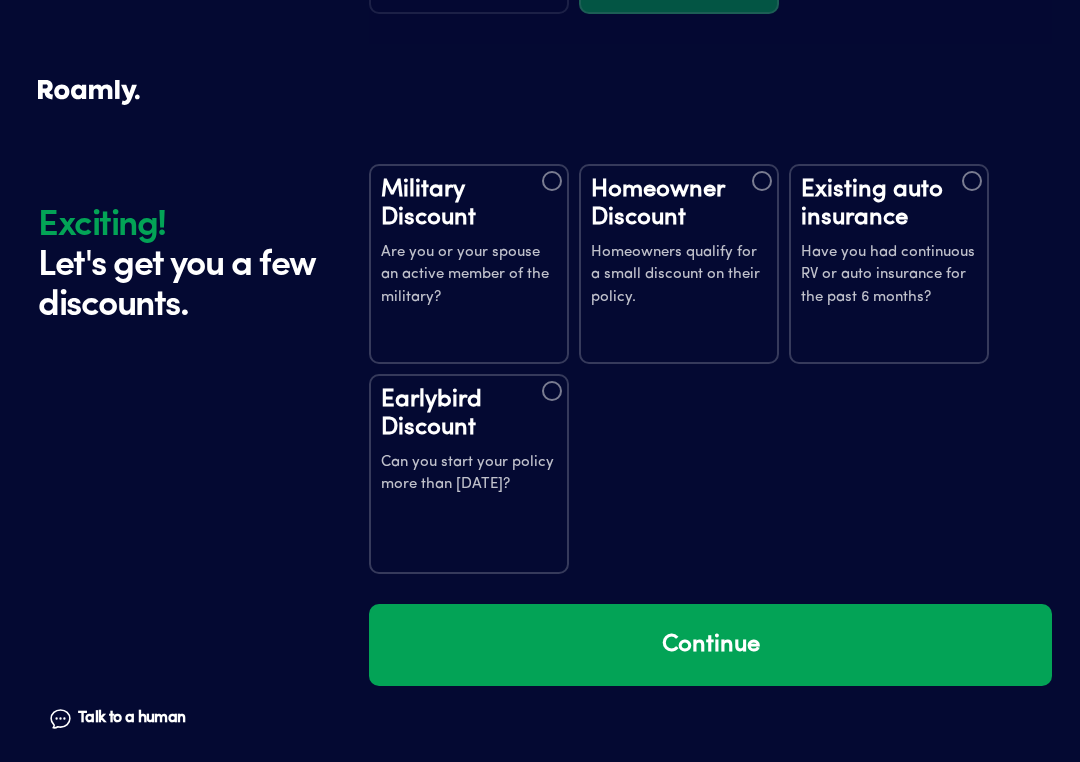 click on "Are you or your spouse an active member of the military?" at bounding box center [469, 276] 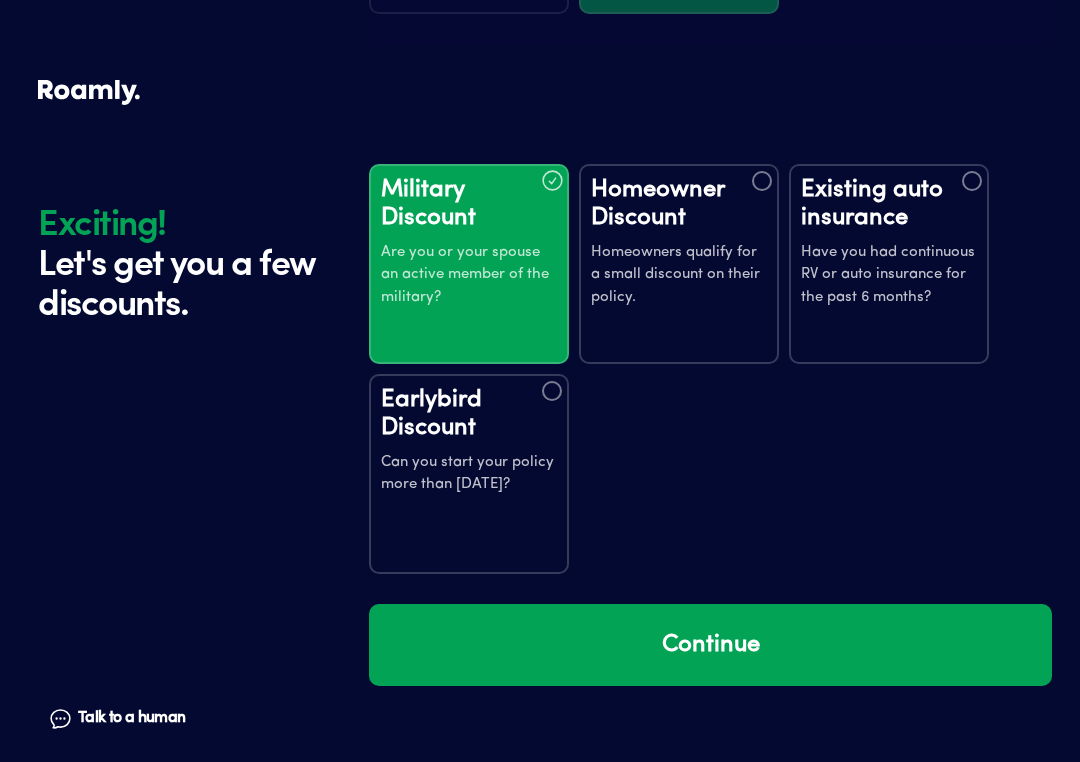 click on "Have you had continuous RV or auto insurance for the past 6 months?" at bounding box center [889, 276] 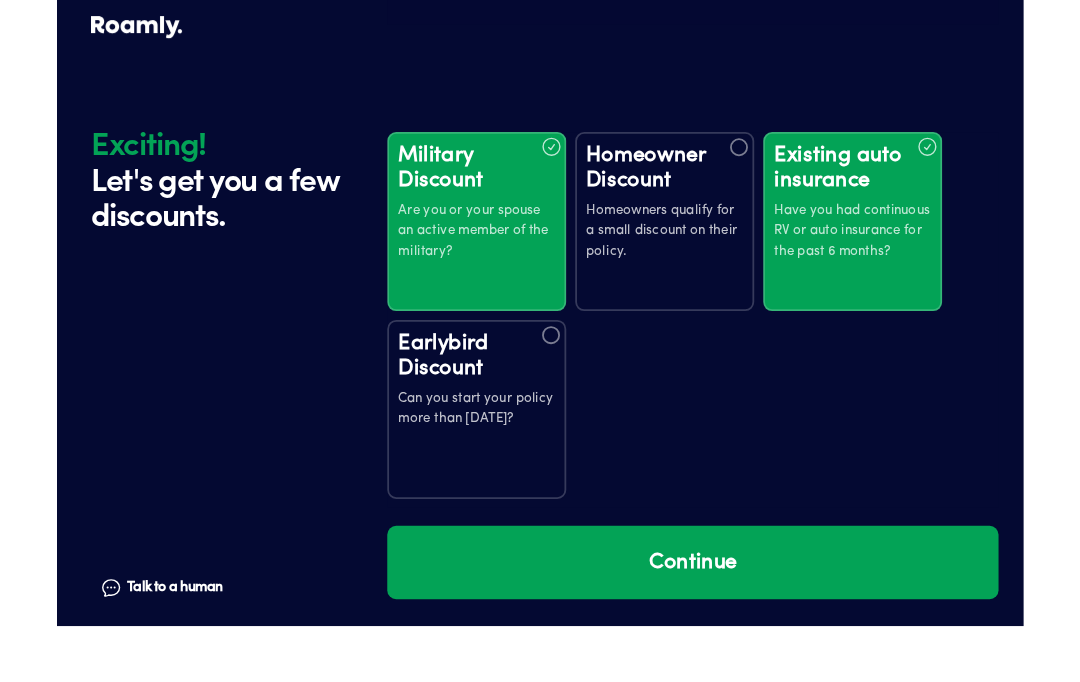 scroll, scrollTop: 3555, scrollLeft: 0, axis: vertical 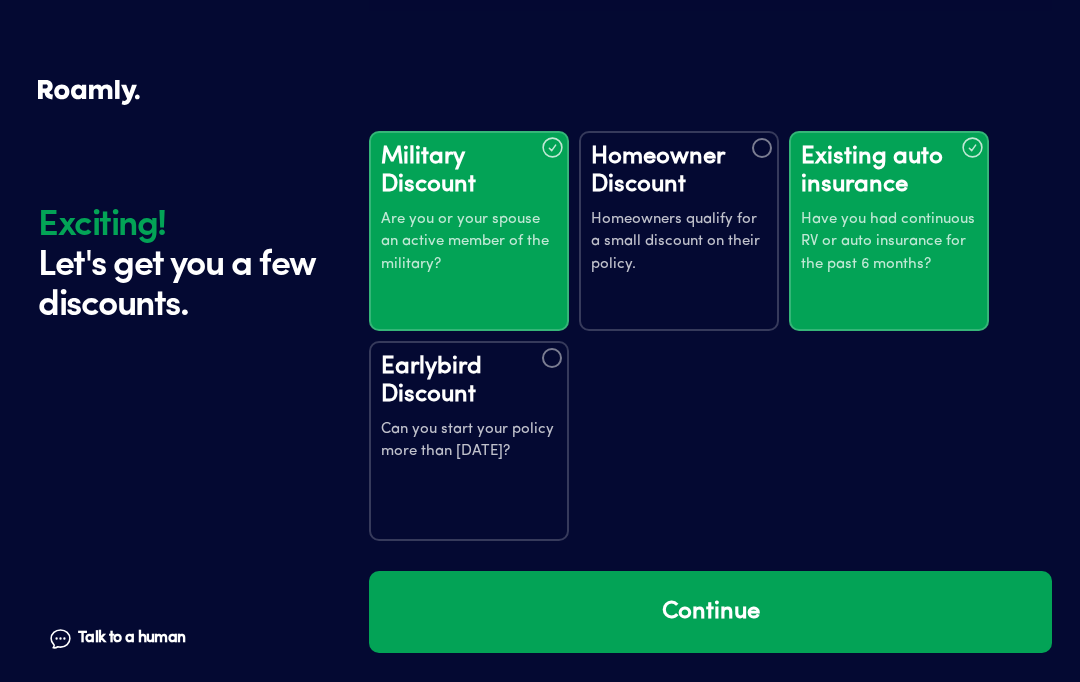 click on "Can you start your policy more than [DATE]?" at bounding box center (469, 441) 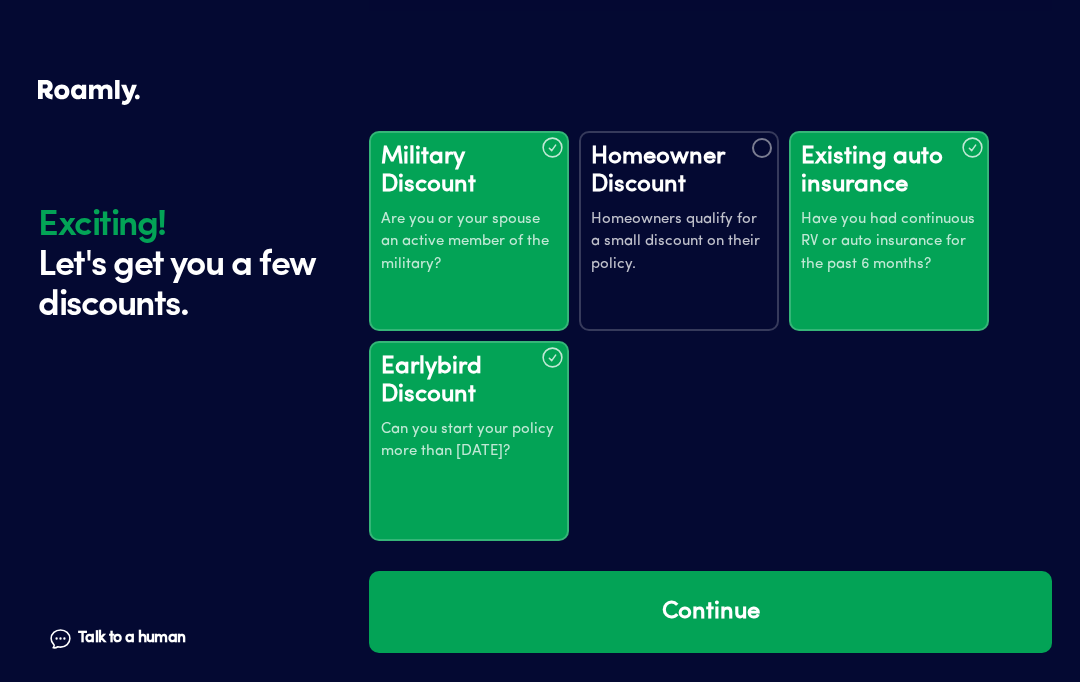 click on "Continue" at bounding box center [710, 612] 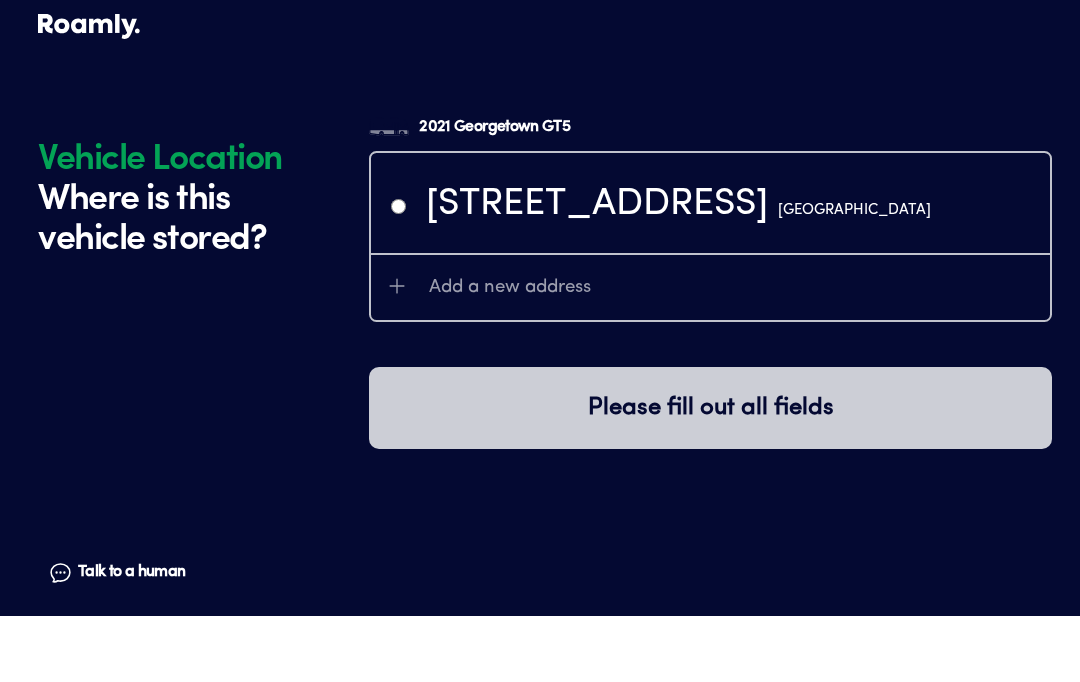scroll, scrollTop: 4138, scrollLeft: 0, axis: vertical 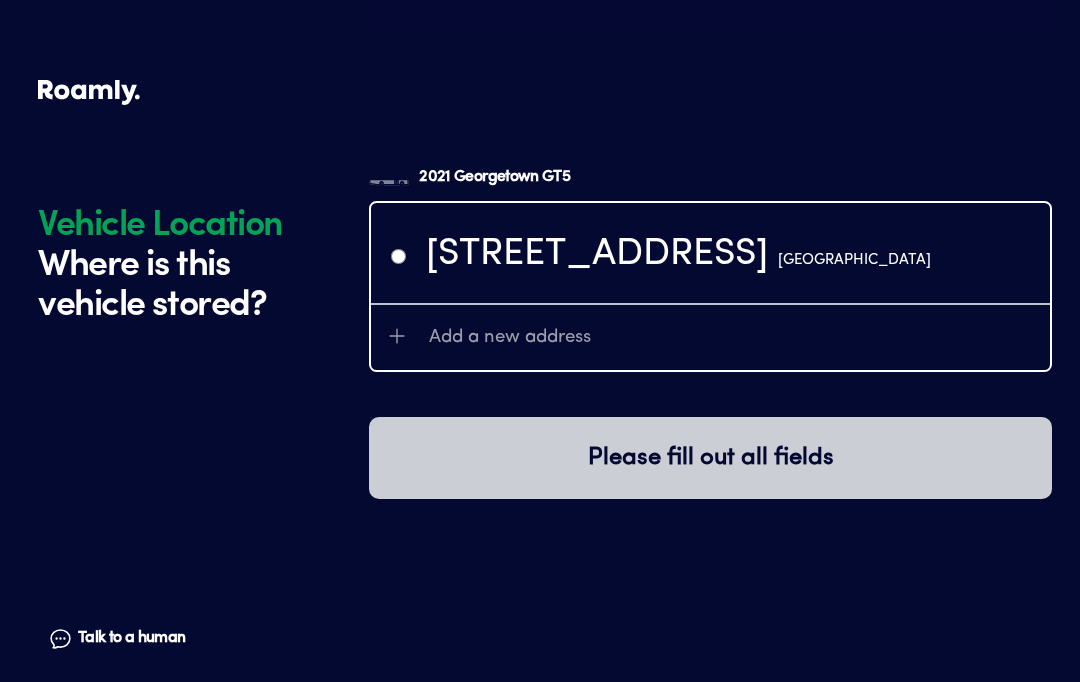 click on "Add a new address" at bounding box center (510, 338) 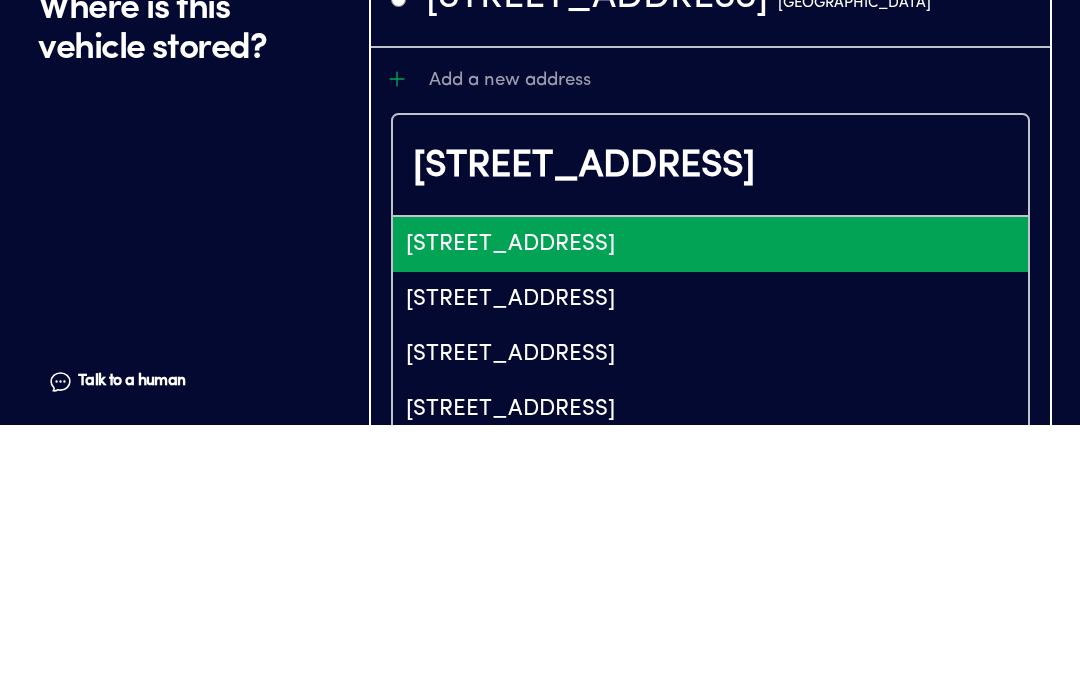 click on "[STREET_ADDRESS]" at bounding box center (710, 556) 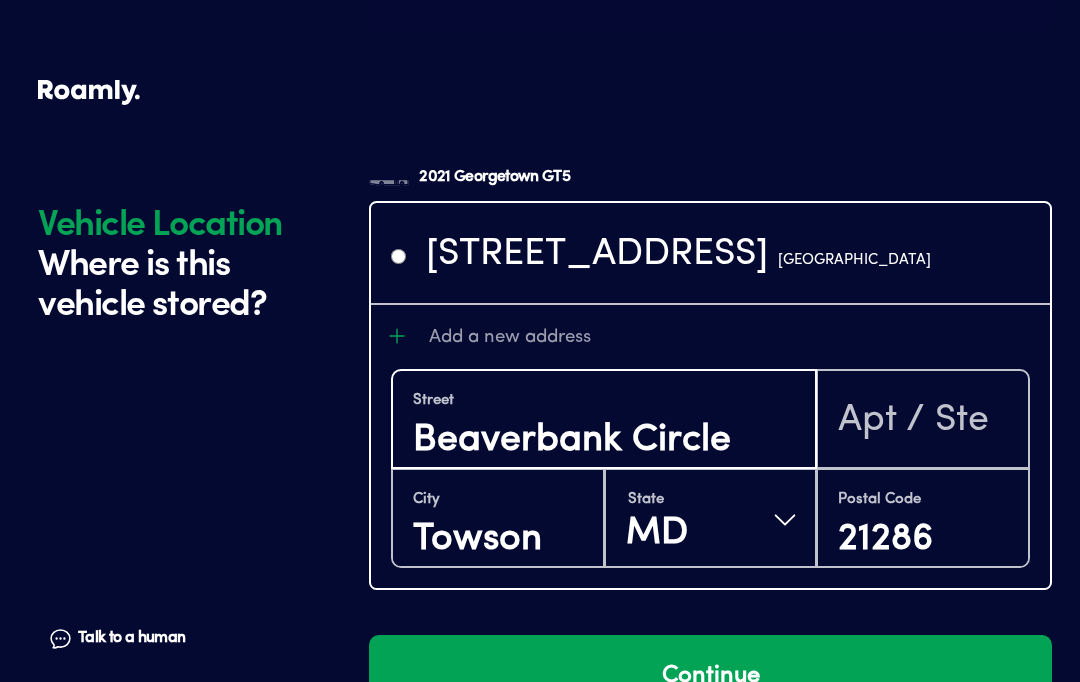 click on "Beaverbank Circle" at bounding box center [604, 440] 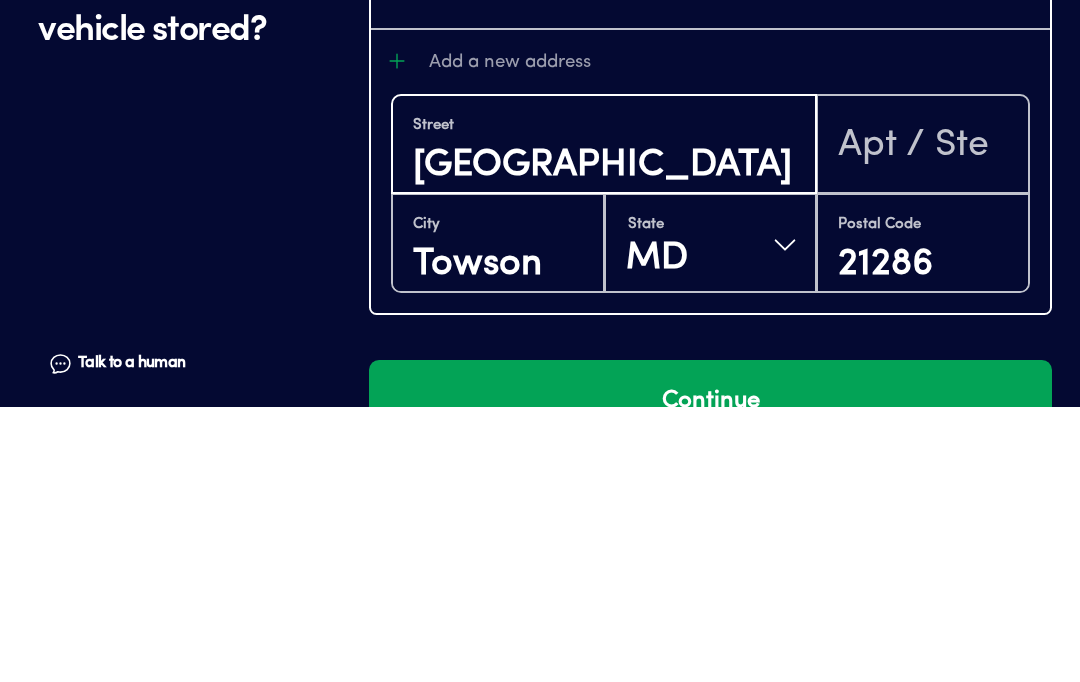 type on "[GEOGRAPHIC_DATA]" 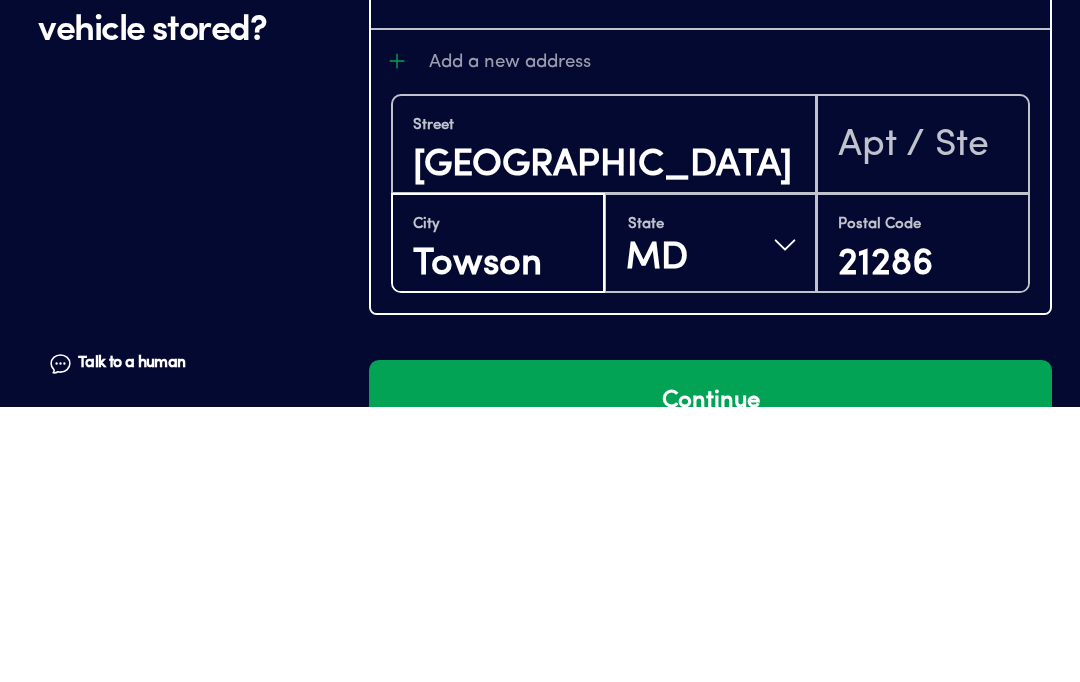 click on "Towson" at bounding box center (498, 539) 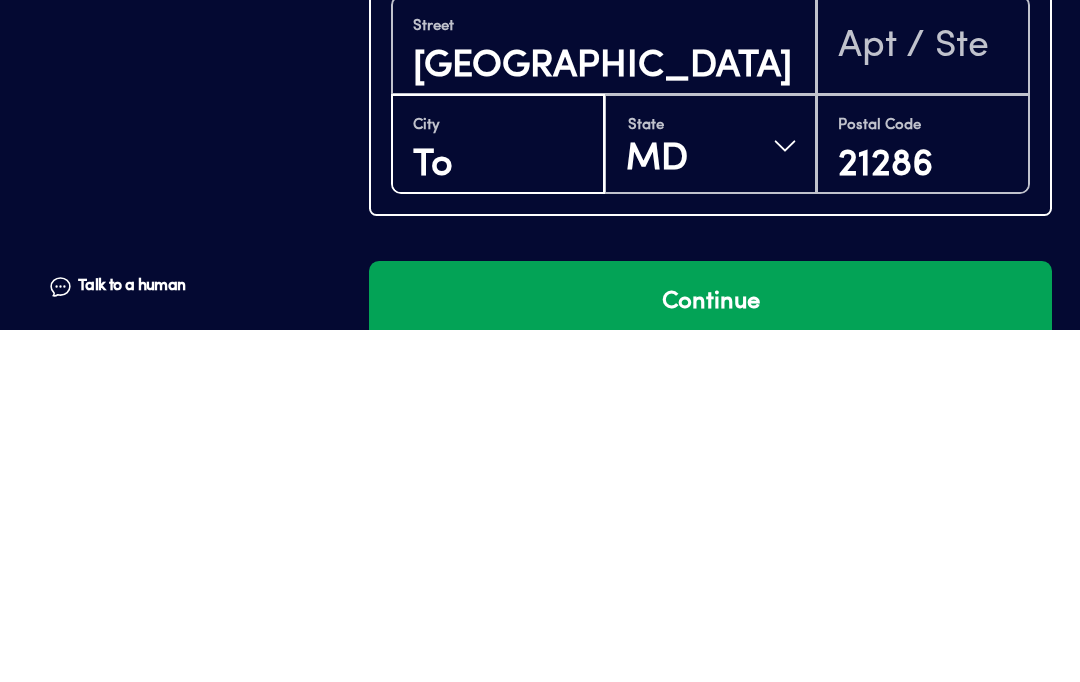 type on "T" 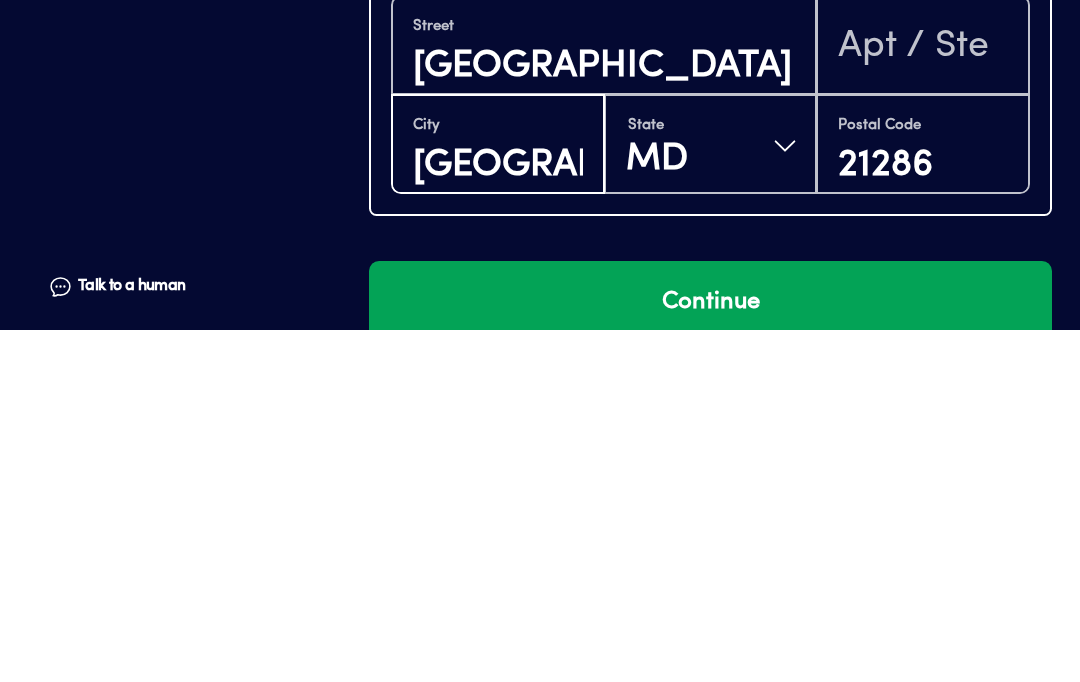 type on "[GEOGRAPHIC_DATA]" 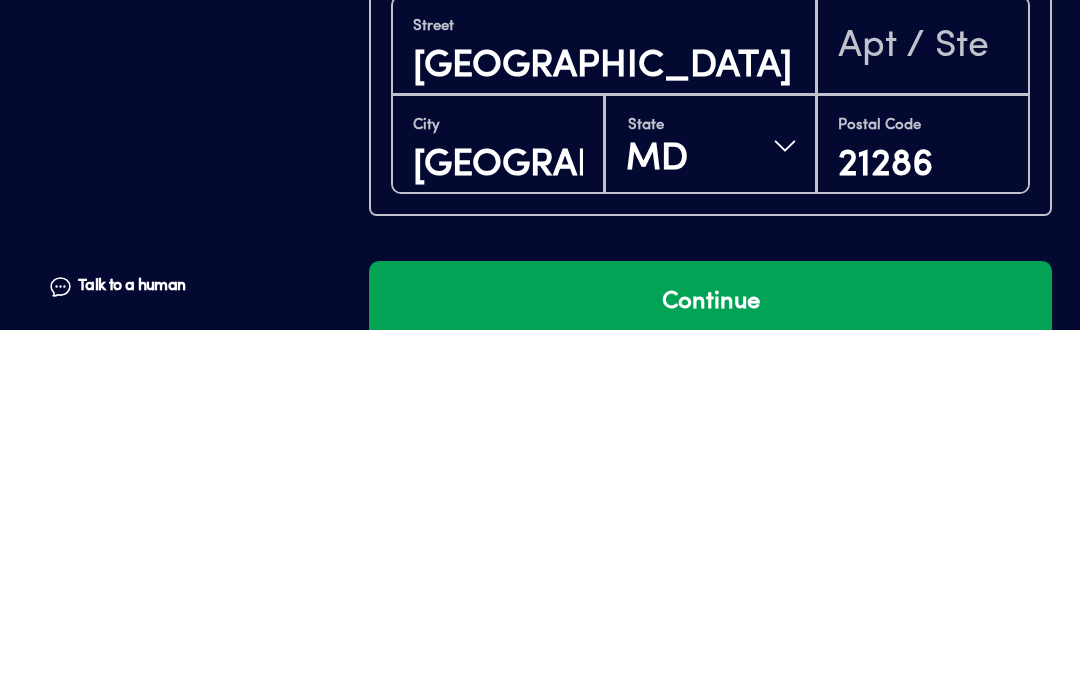 click on "State [US_STATE]" at bounding box center [711, 498] 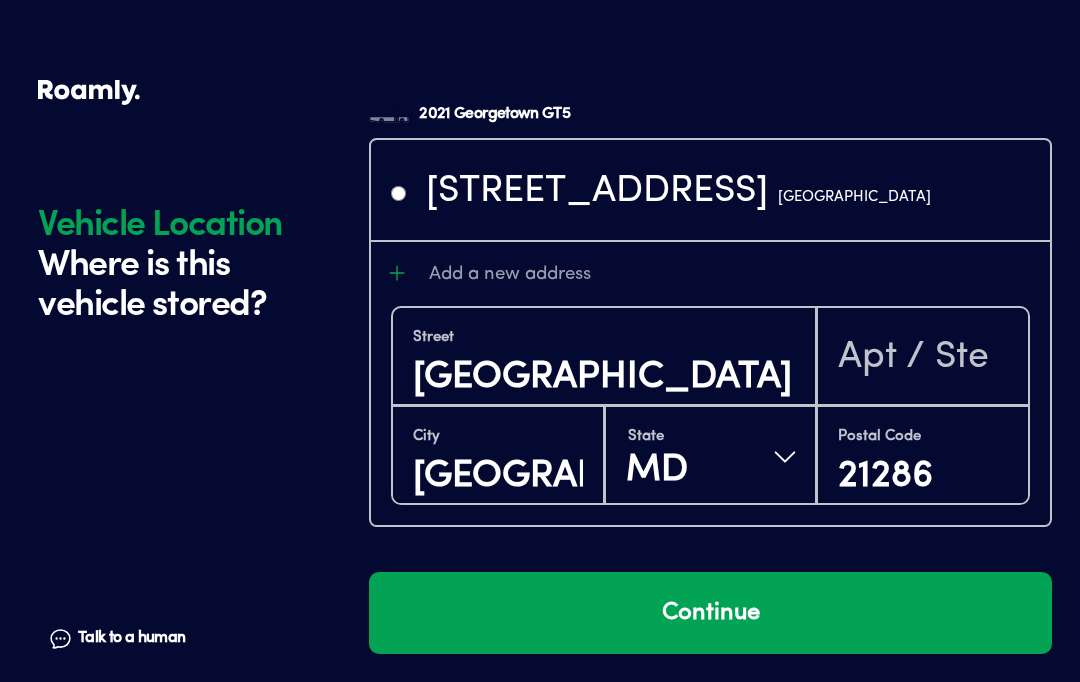 scroll, scrollTop: 477, scrollLeft: 0, axis: vertical 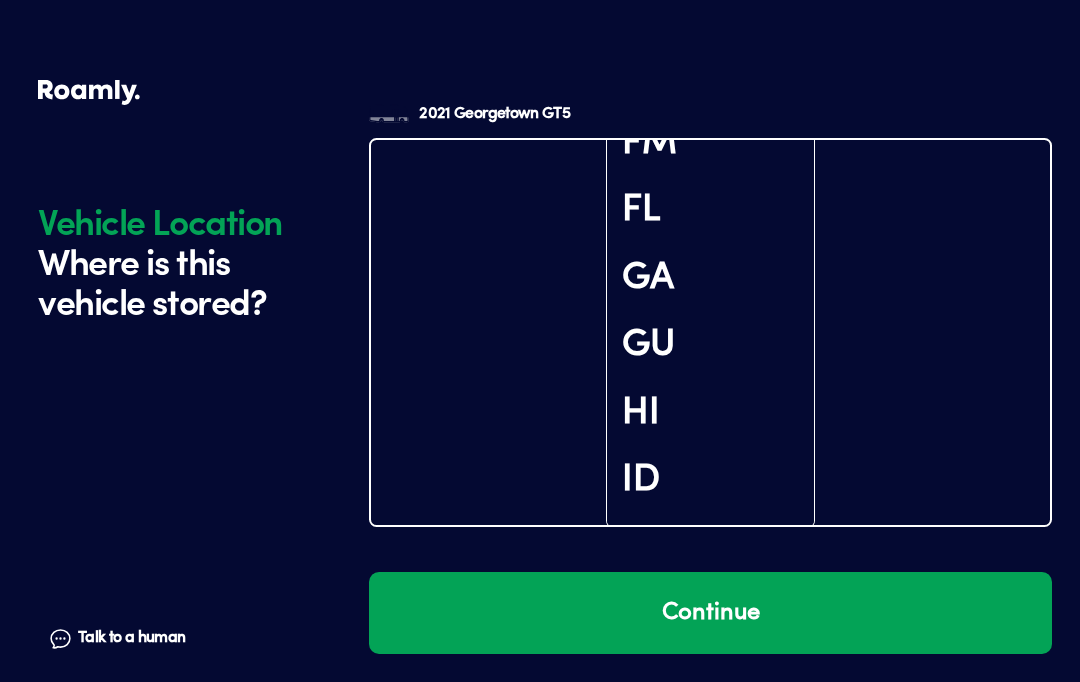 click on "FL" at bounding box center (711, 211) 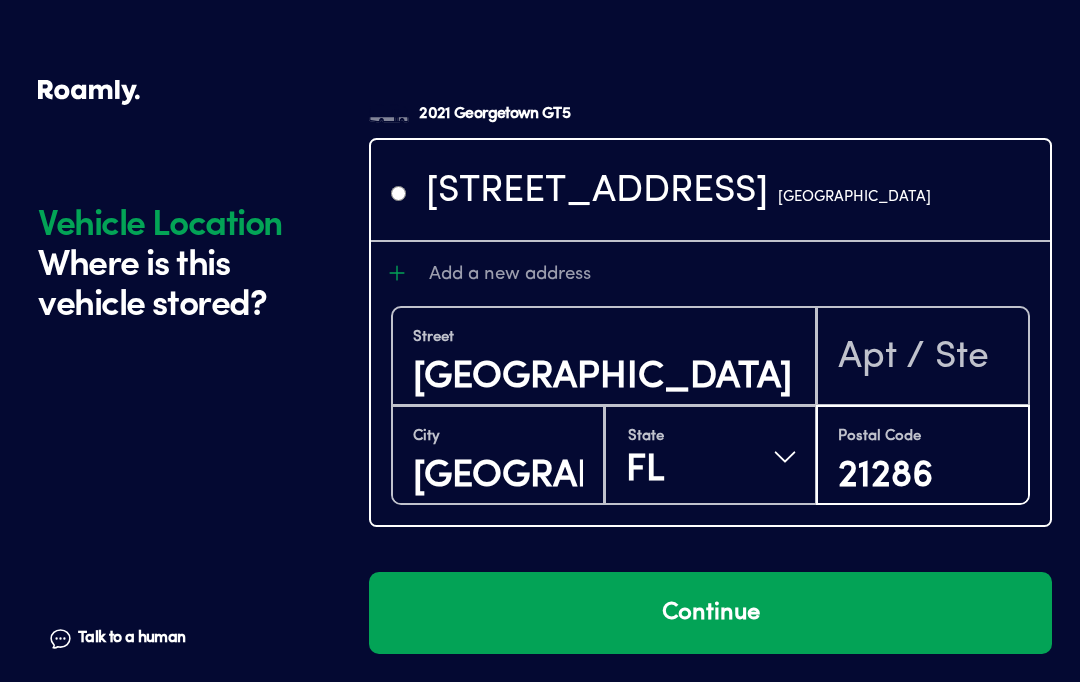 click on "21286" at bounding box center [923, 476] 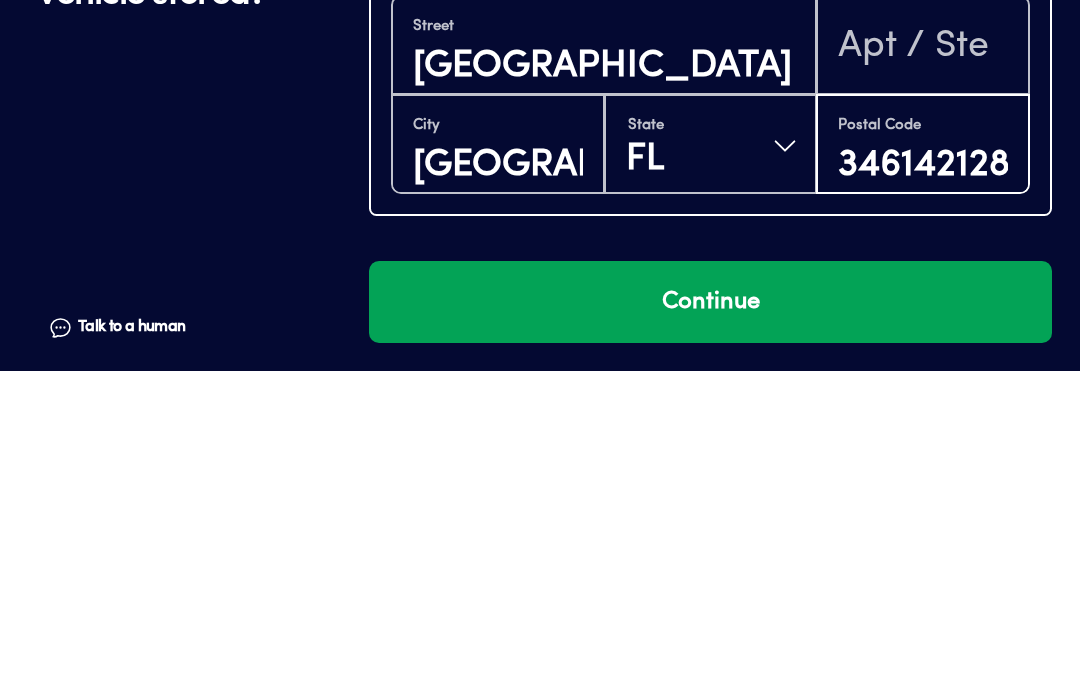 click on "3461421286" at bounding box center (923, 476) 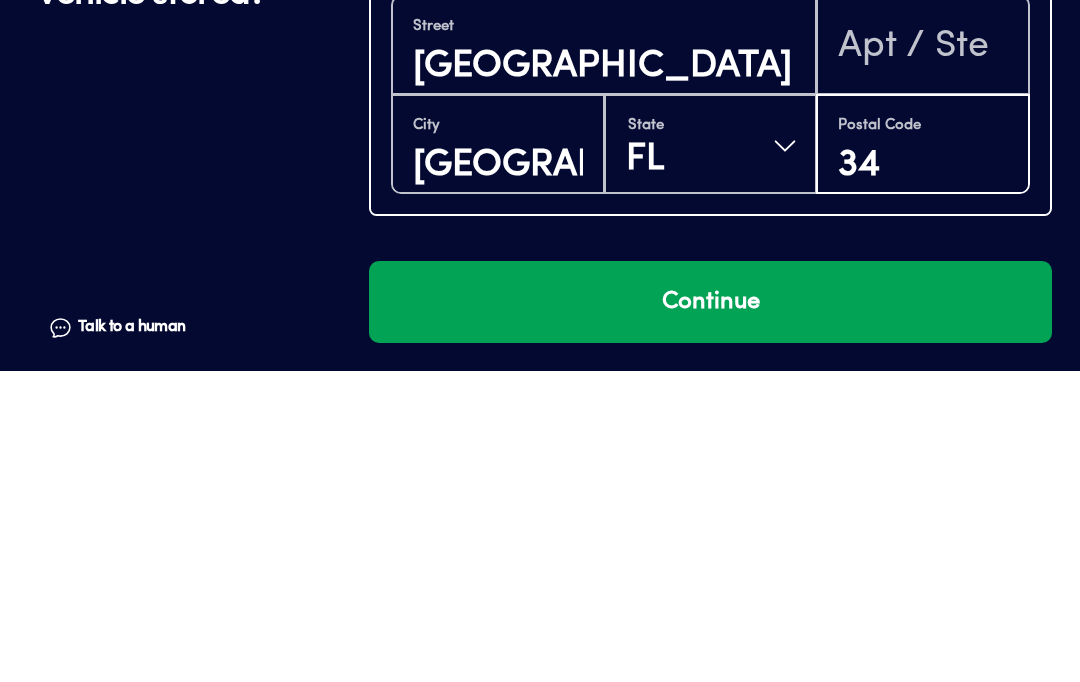type on "3" 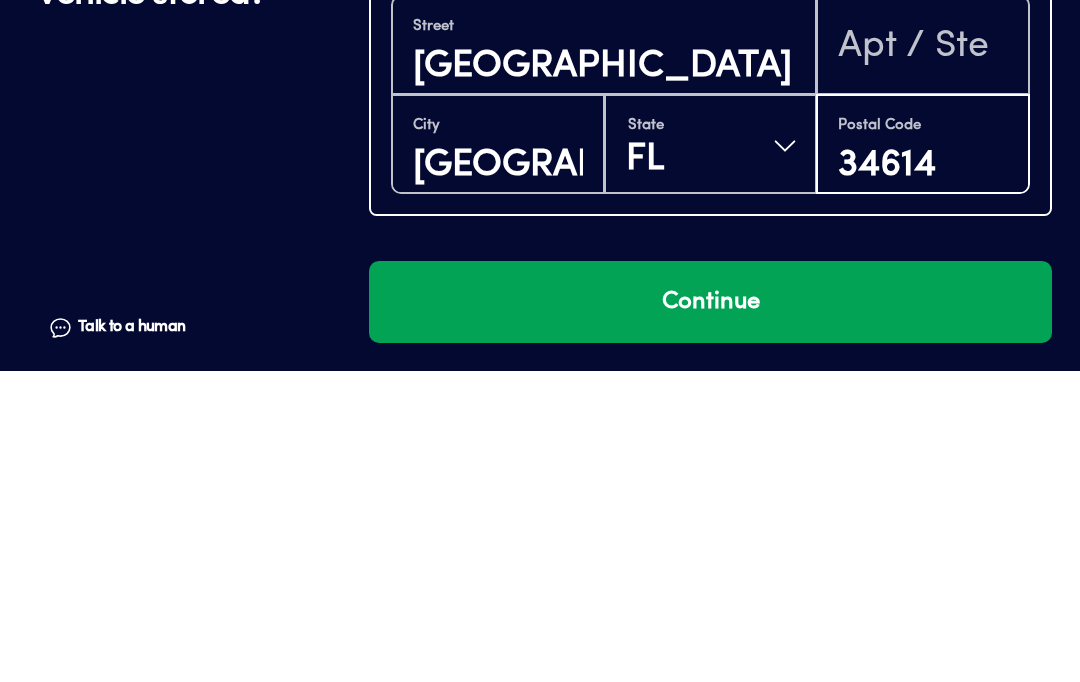 type on "34614" 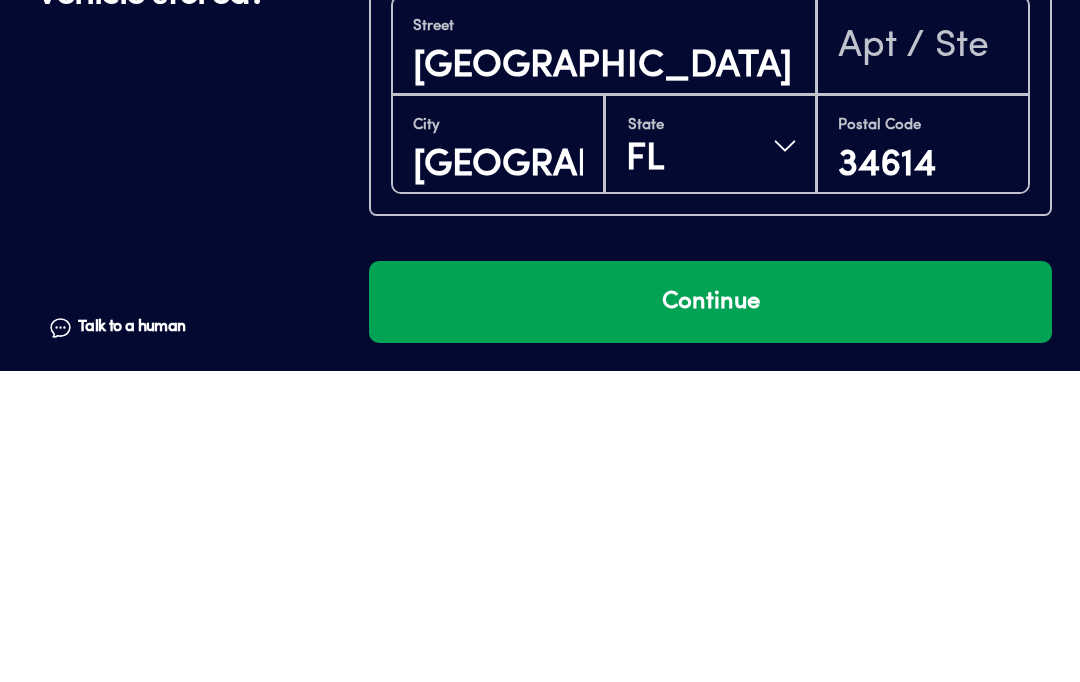 click on "Continue" at bounding box center (710, 613) 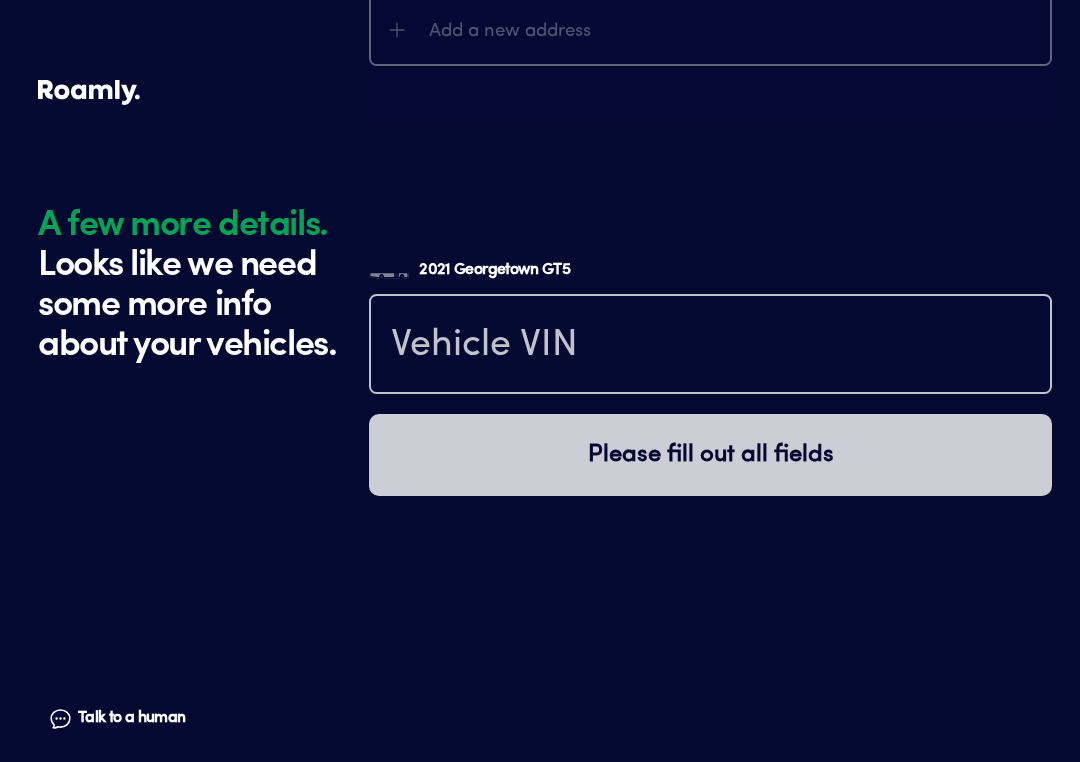 scroll, scrollTop: 4761, scrollLeft: 0, axis: vertical 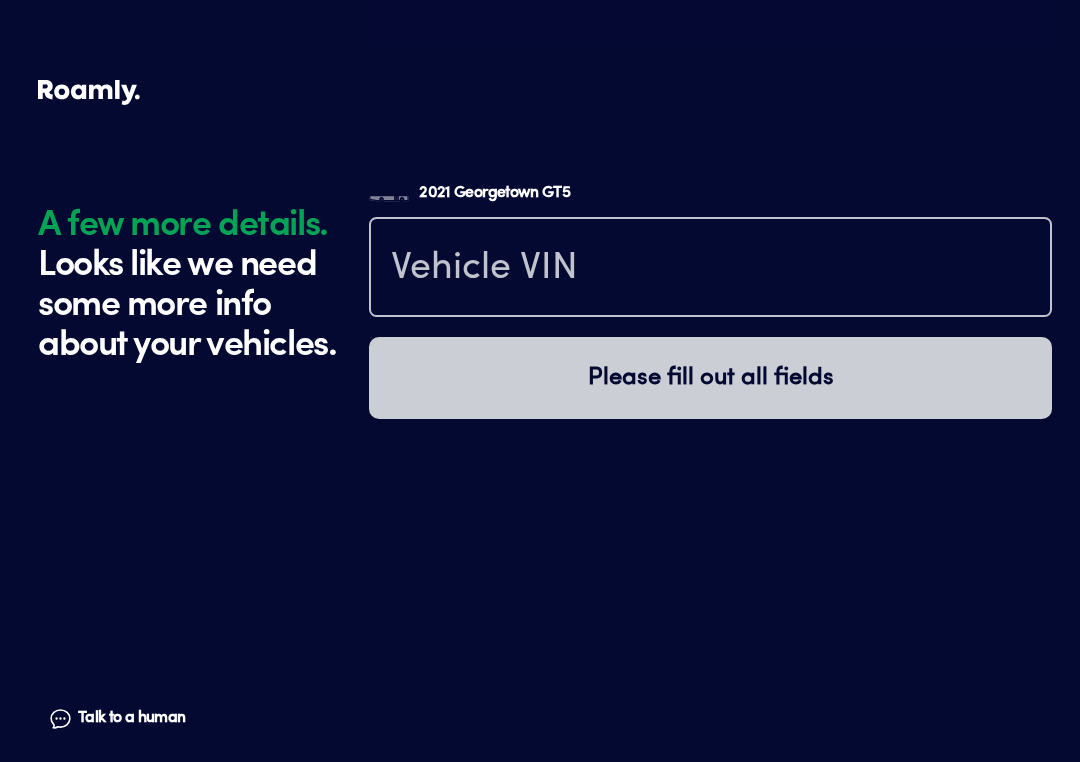 click on "Talk to a human" at bounding box center (131, 718) 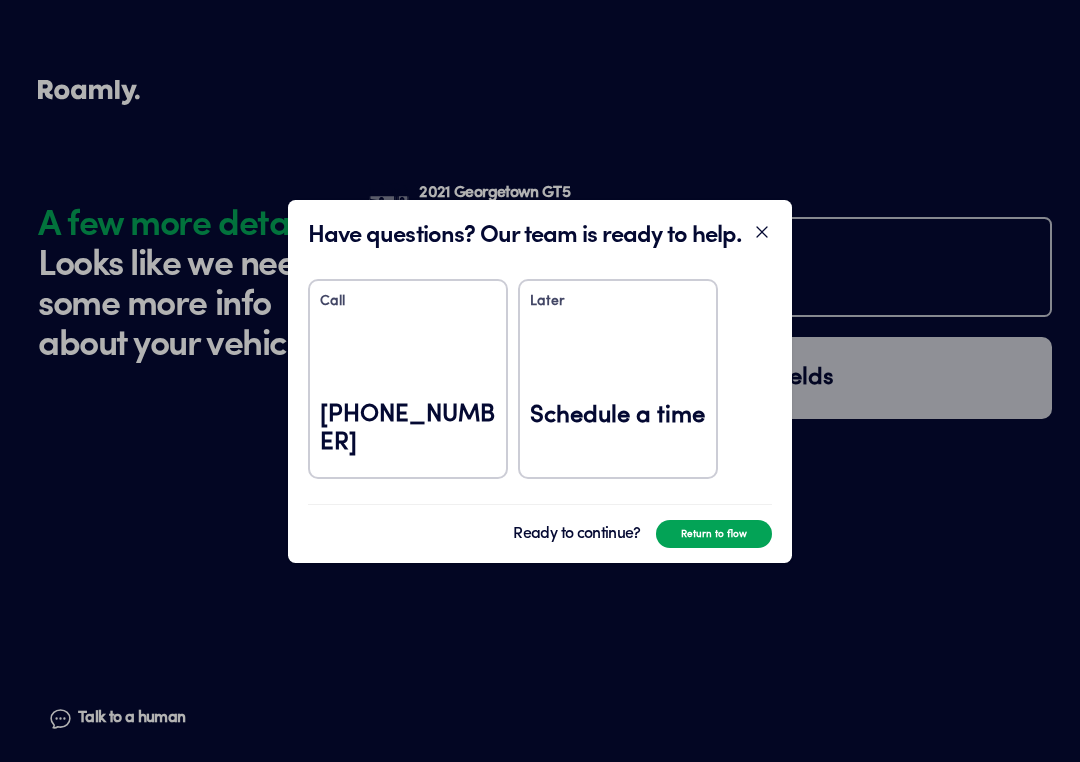 click 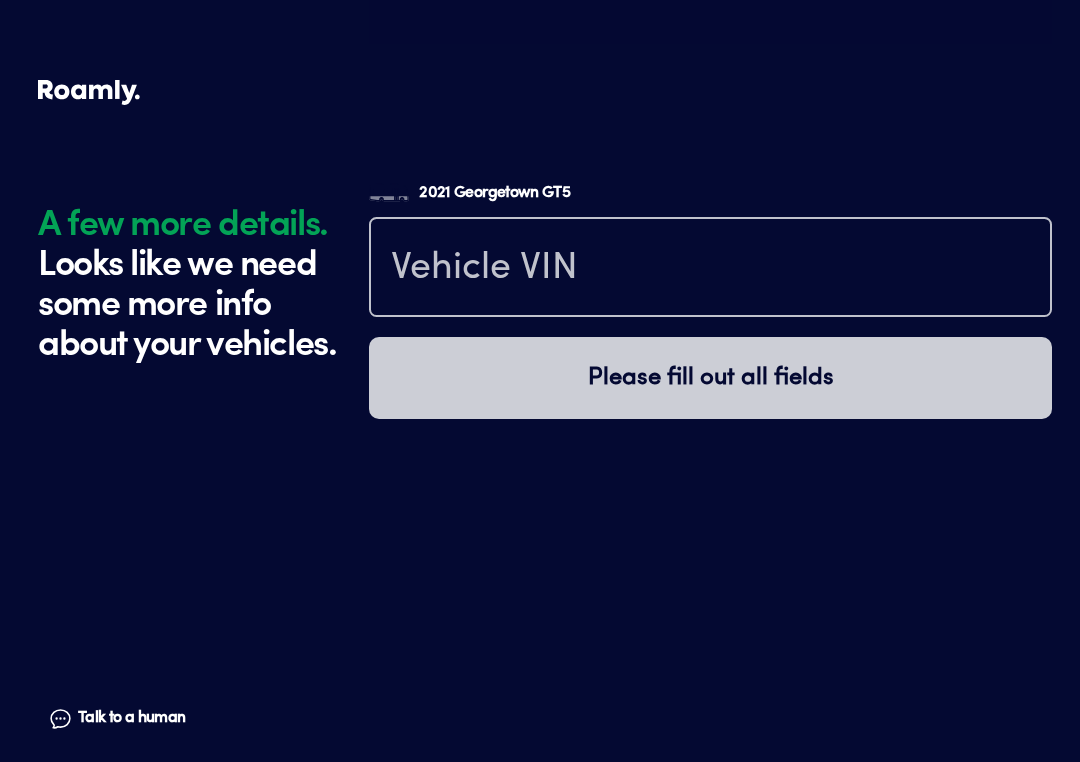 click on "Talk to a human" at bounding box center (131, 718) 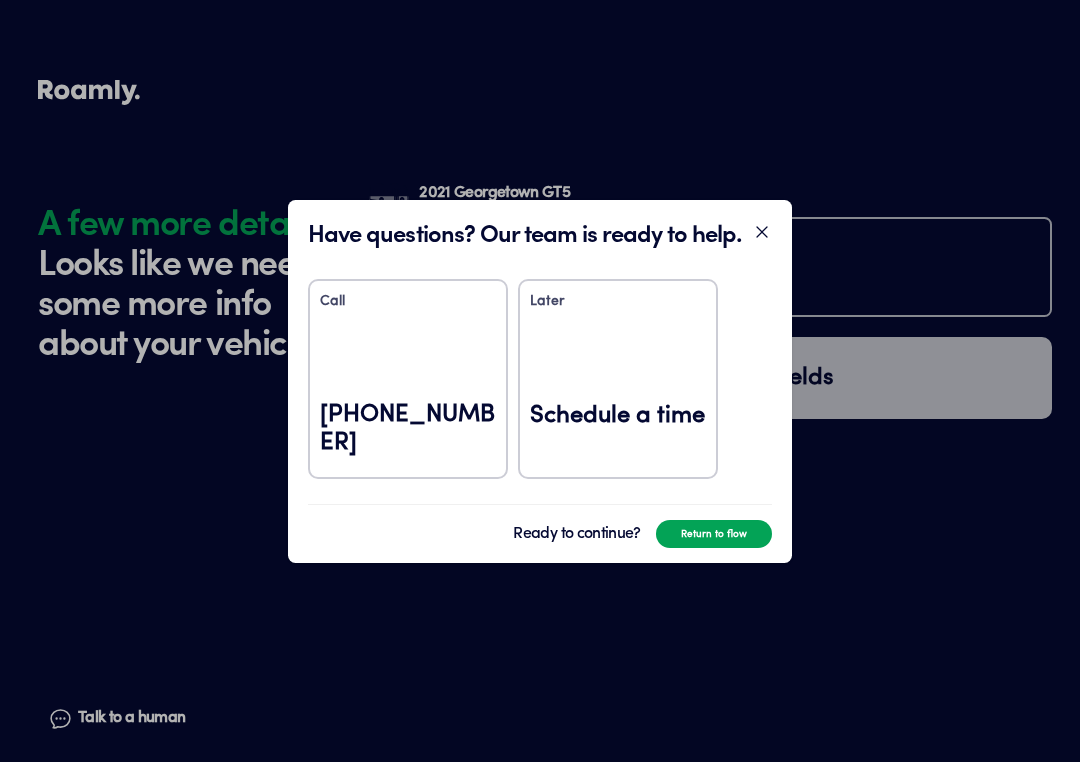 click on "Later Schedule a time" at bounding box center (618, 379) 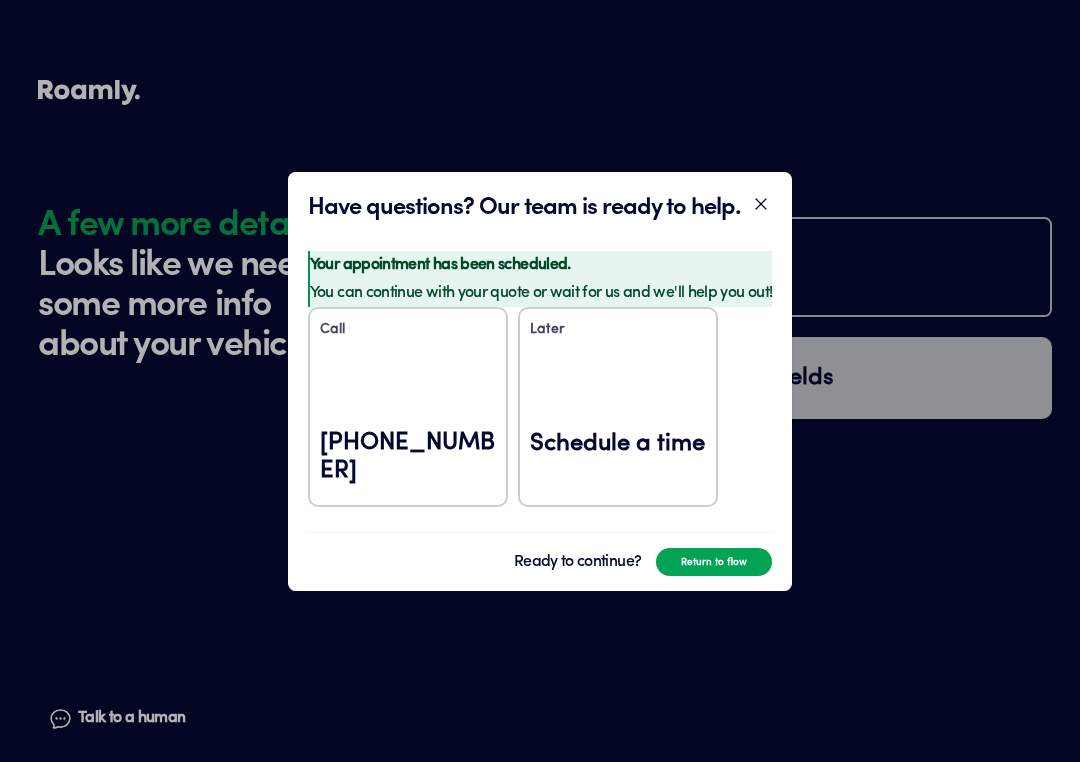 click on "Schedule a time" at bounding box center [618, 457] 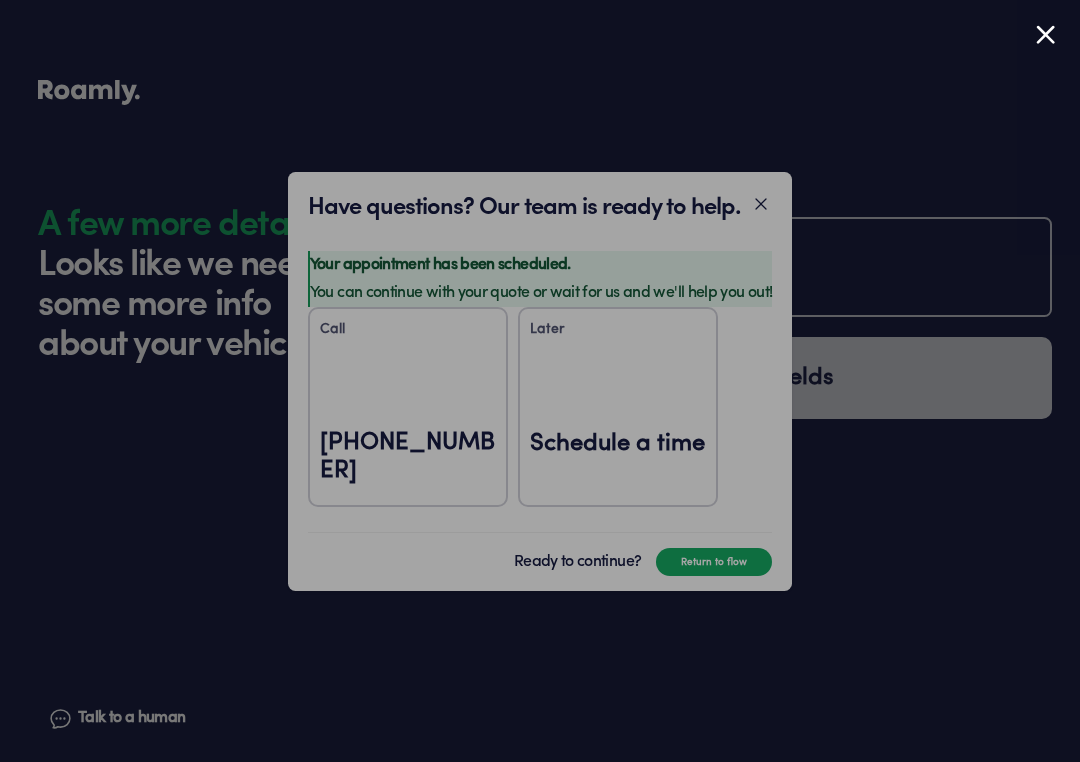 click at bounding box center (1045, 34) 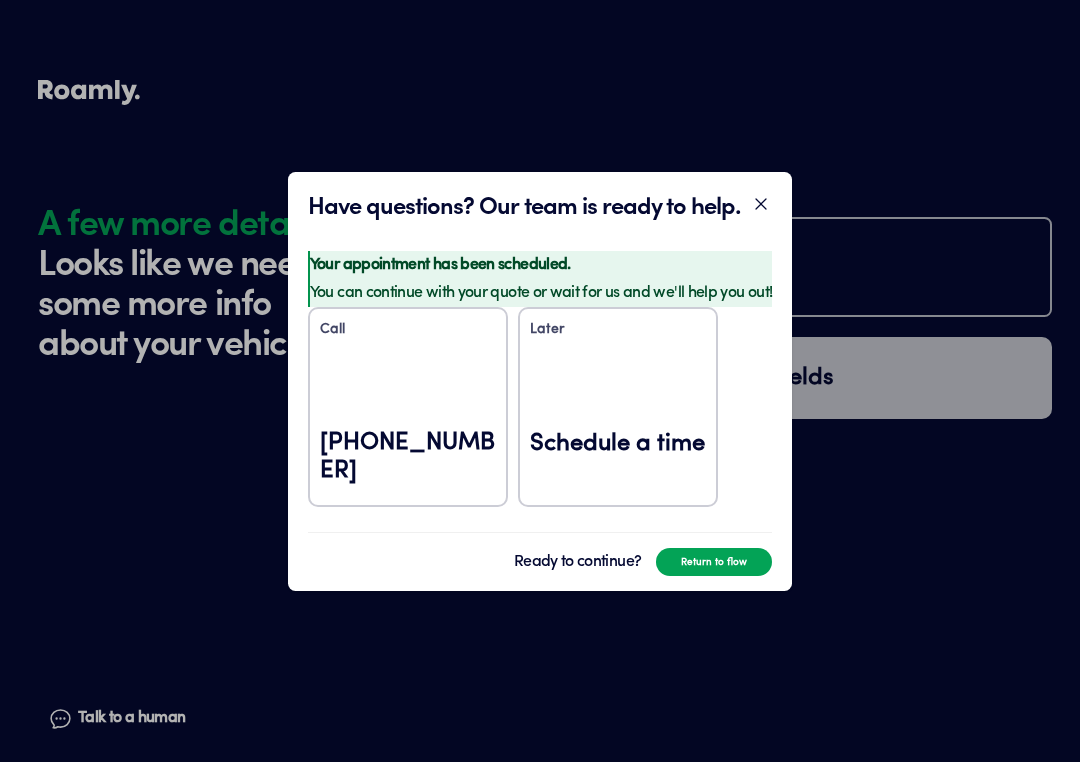 click 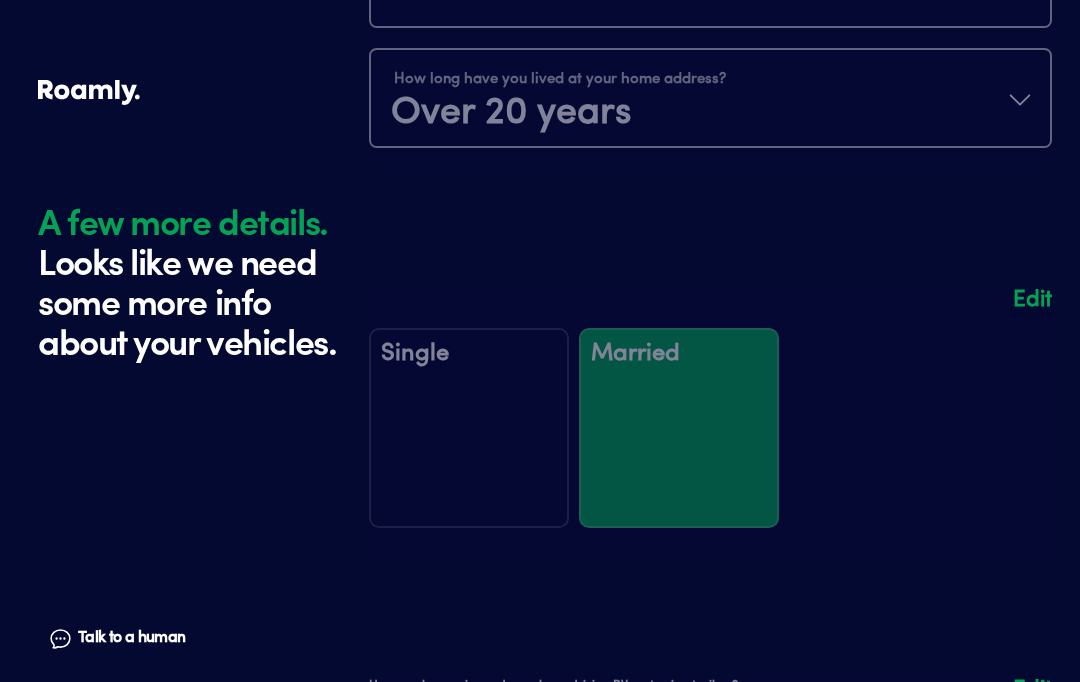 scroll, scrollTop: 2507, scrollLeft: 0, axis: vertical 